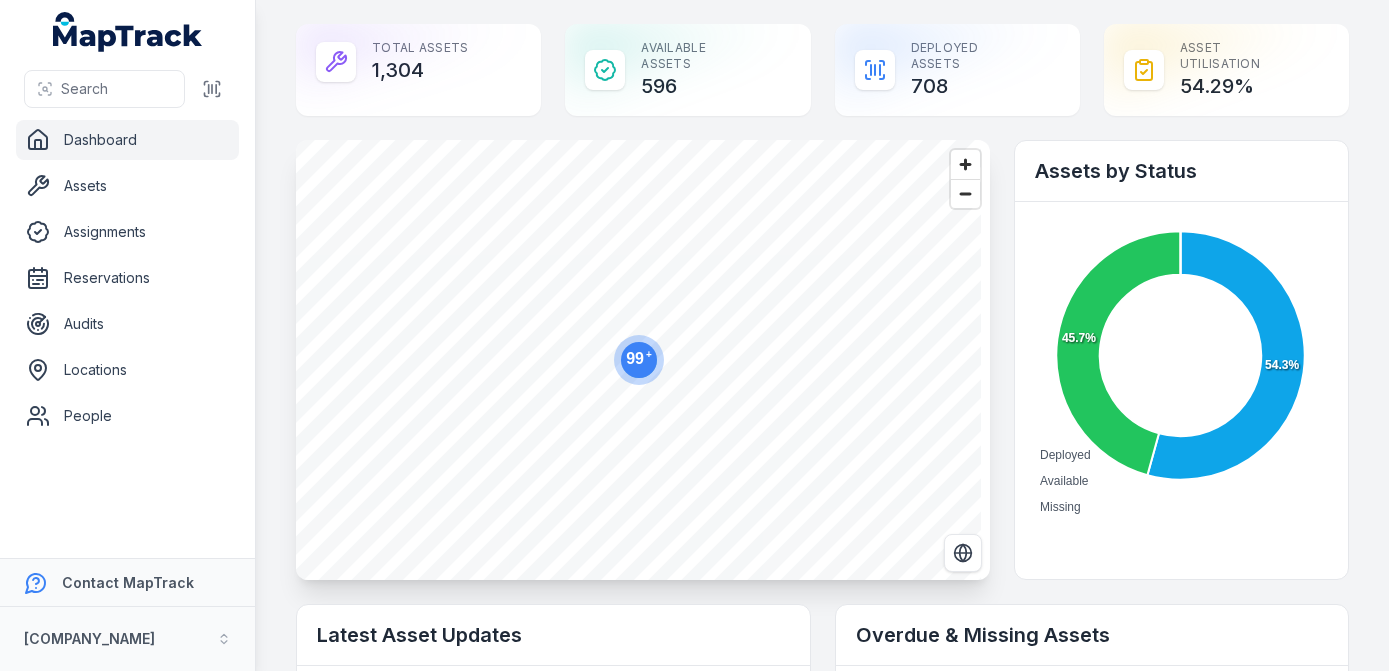 scroll, scrollTop: 0, scrollLeft: 0, axis: both 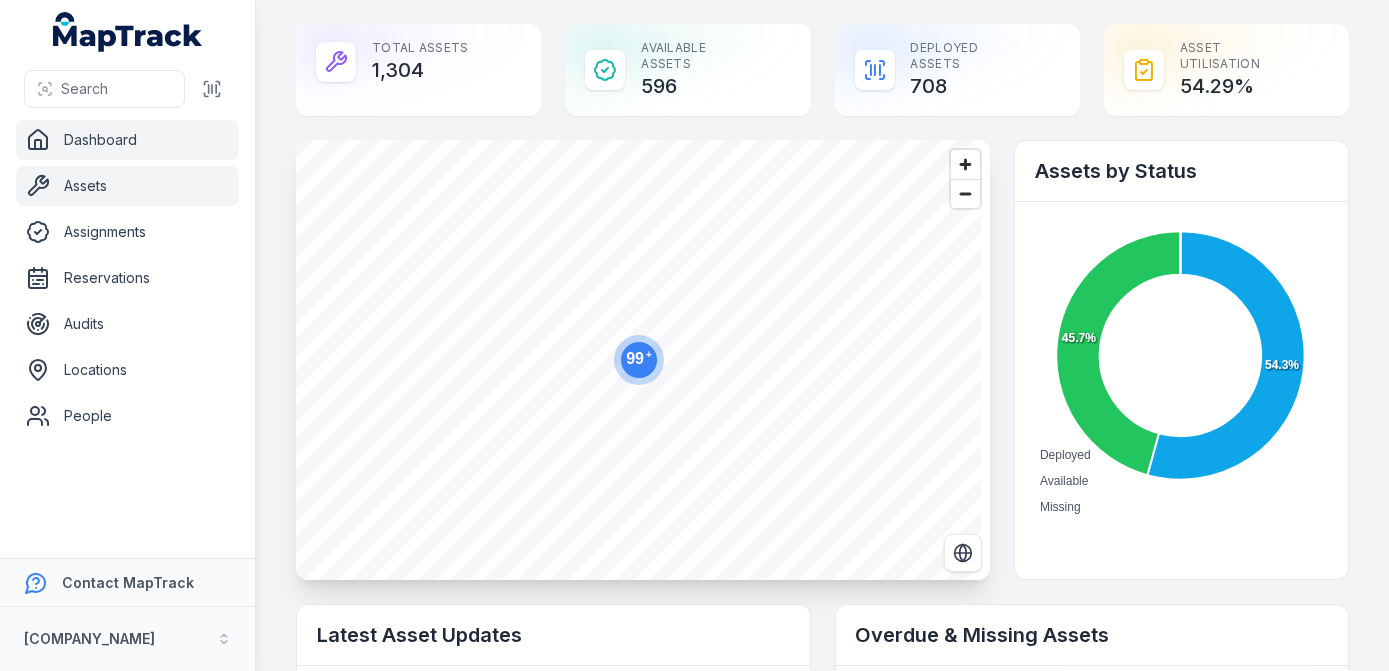 click on "Assets" at bounding box center [127, 186] 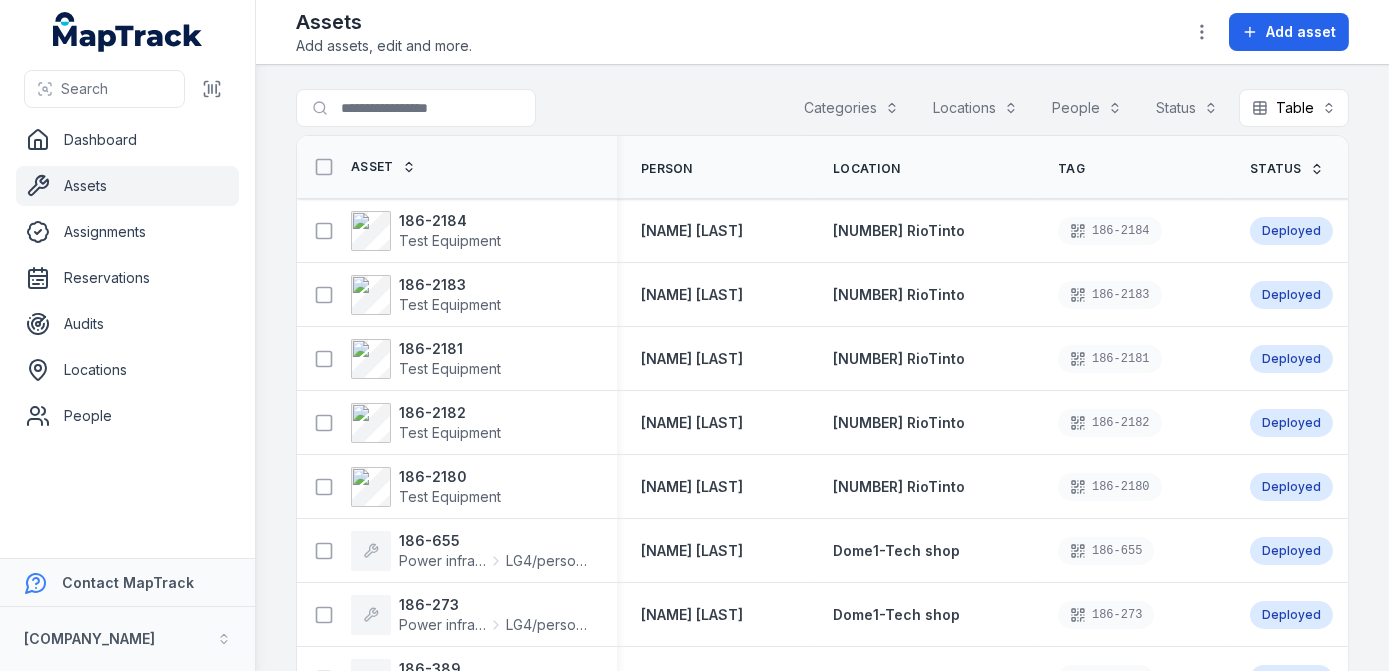 click on "Categories" at bounding box center (851, 108) 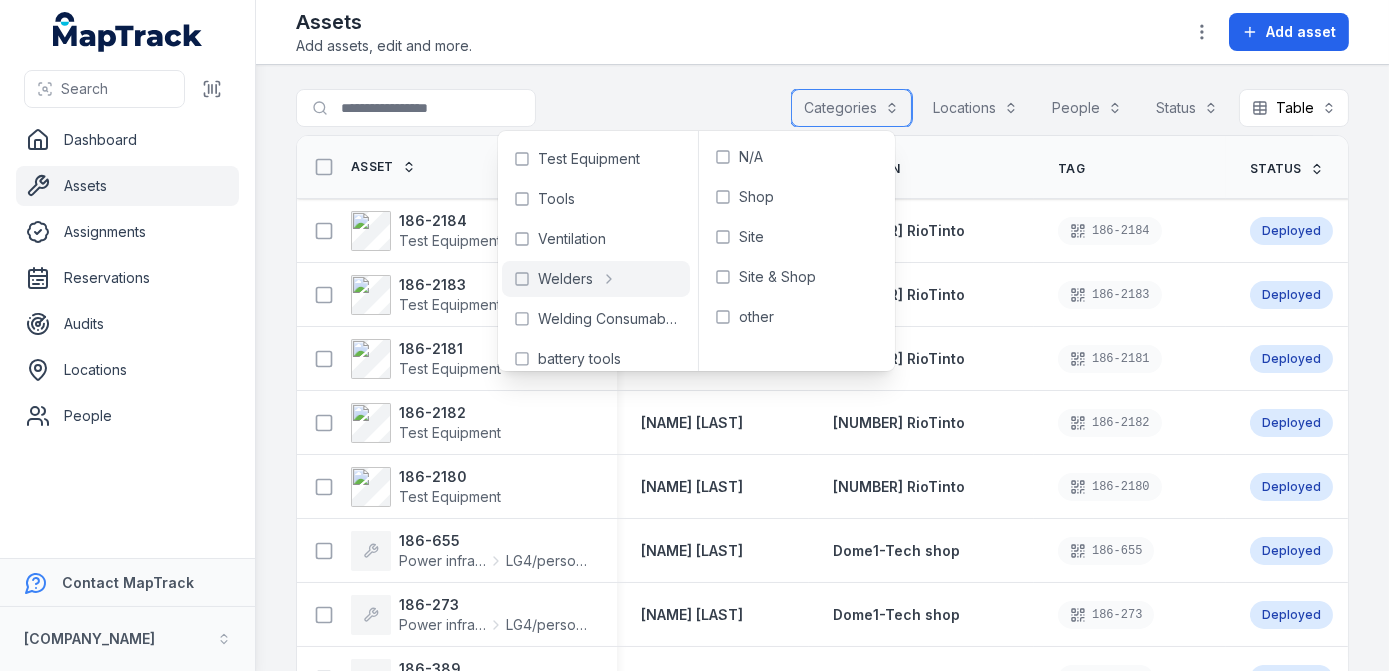 scroll, scrollTop: 491, scrollLeft: 0, axis: vertical 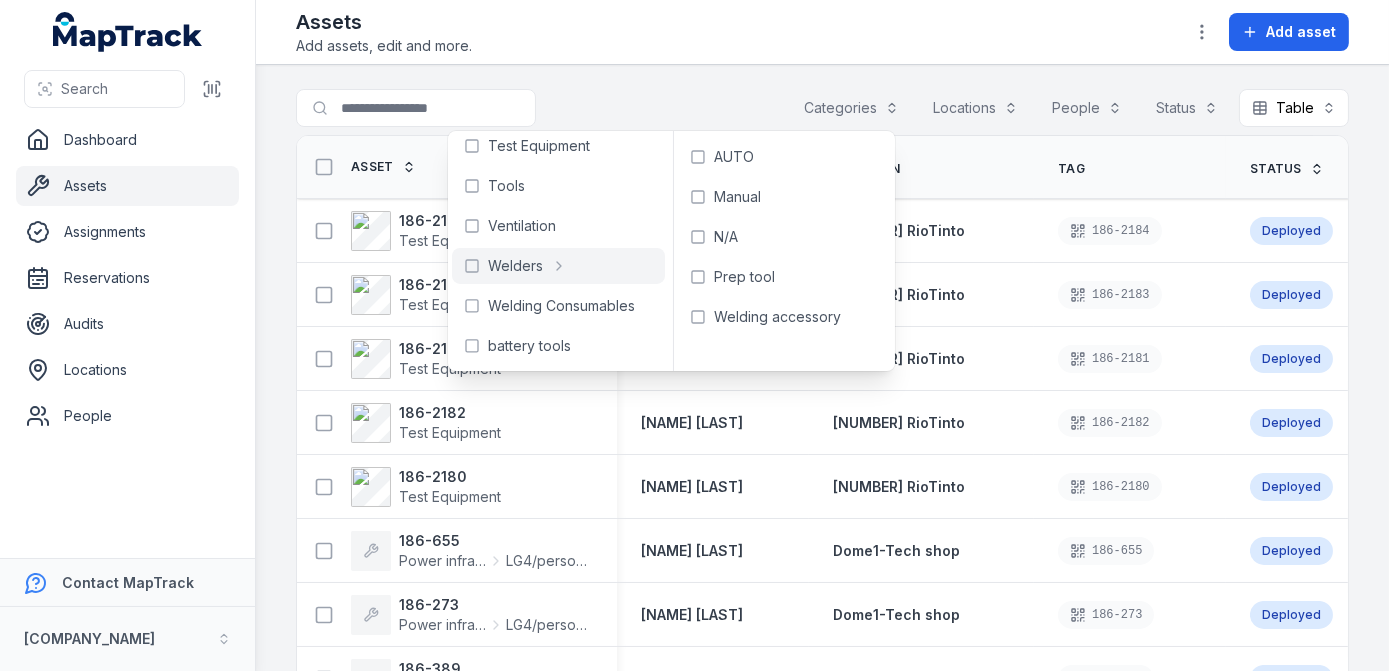 drag, startPoint x: 1007, startPoint y: 81, endPoint x: 980, endPoint y: 103, distance: 34.828148 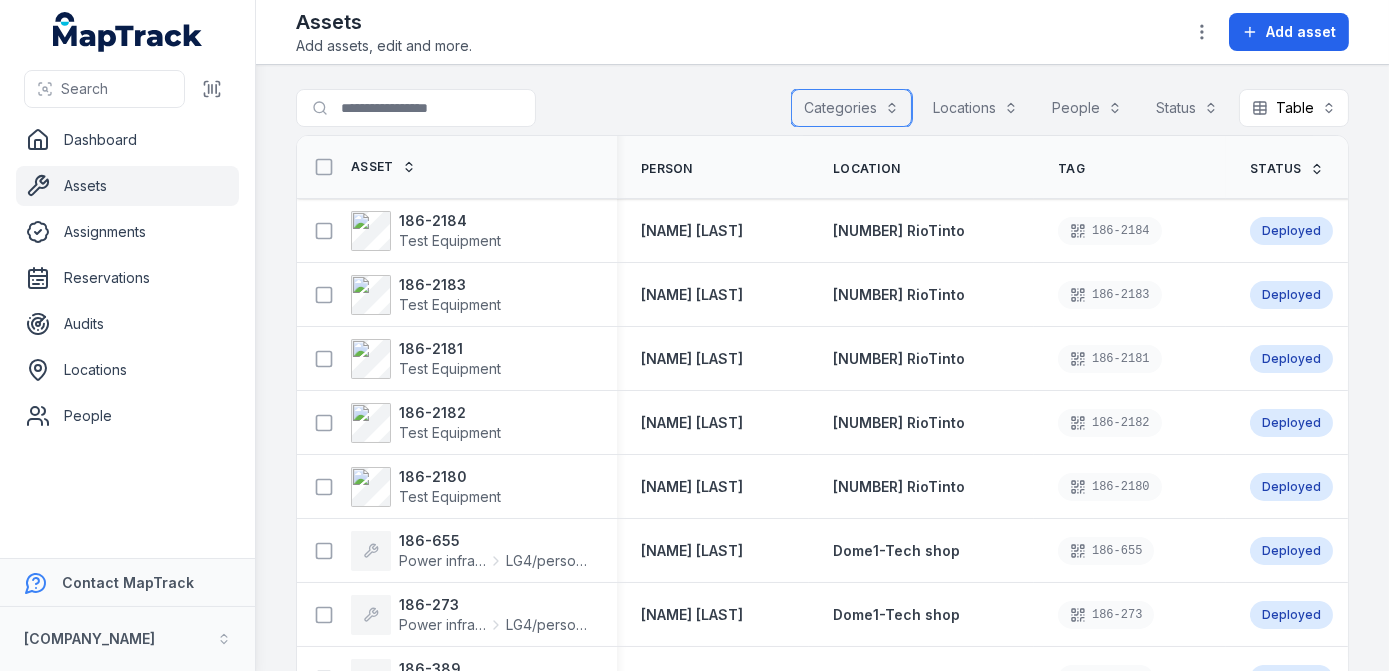 click on "Locations" at bounding box center [975, 108] 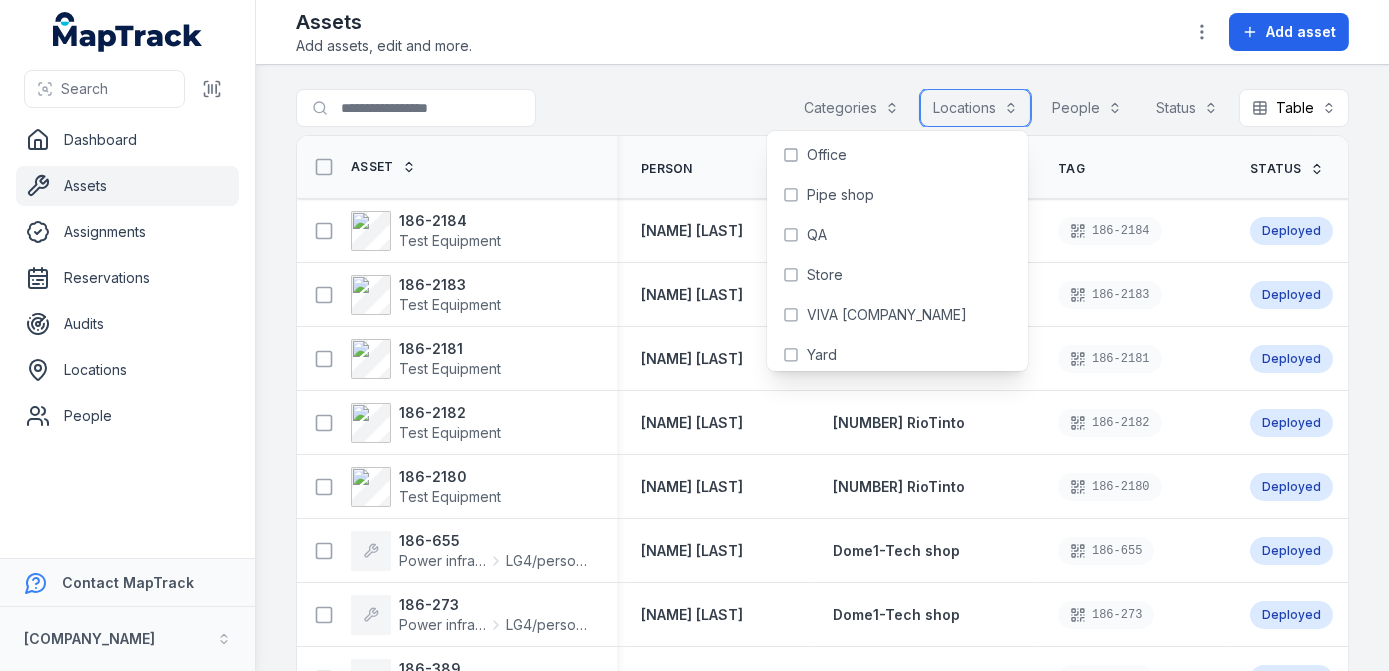 scroll, scrollTop: 1091, scrollLeft: 0, axis: vertical 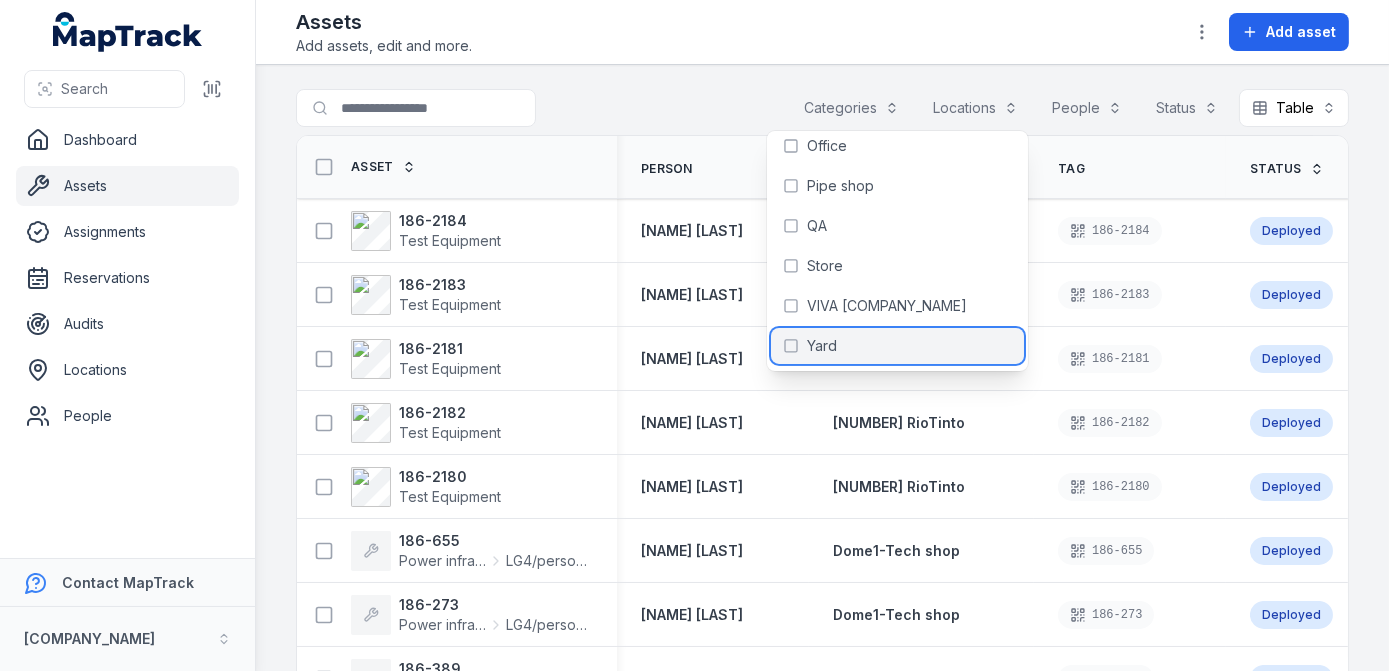click on "Yard" at bounding box center (897, 346) 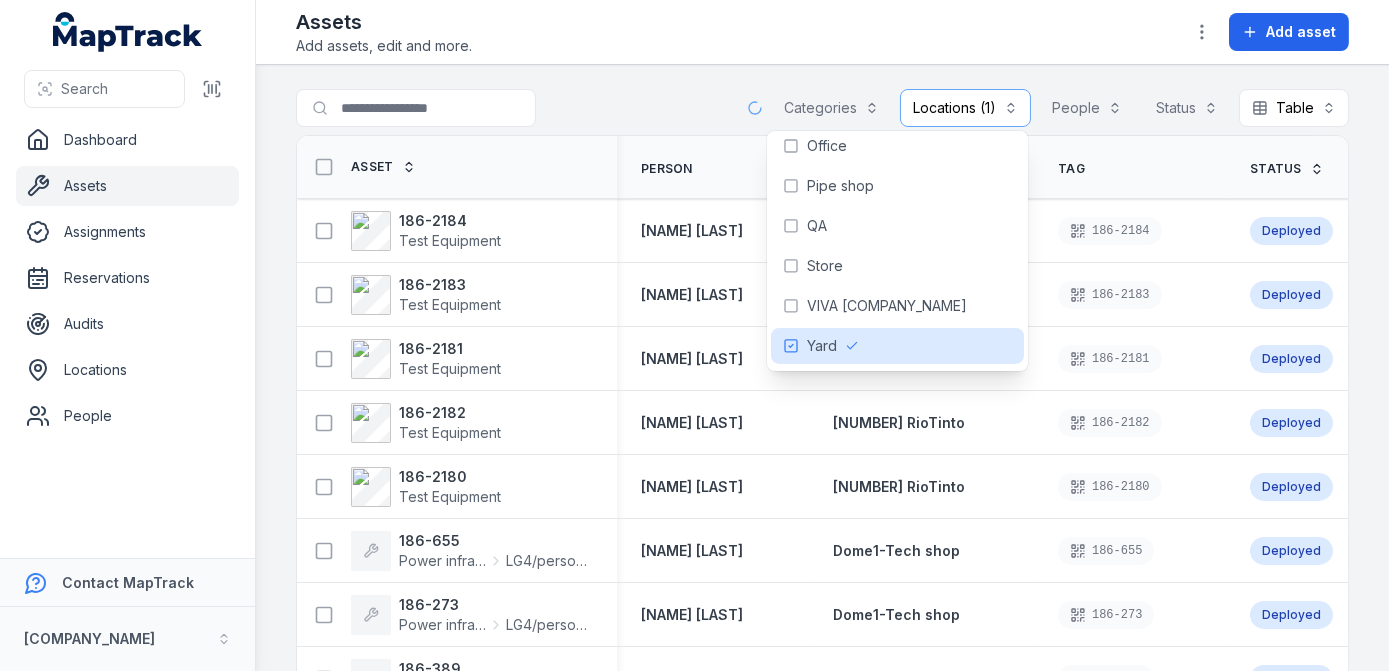 click on "**********" at bounding box center (822, 368) 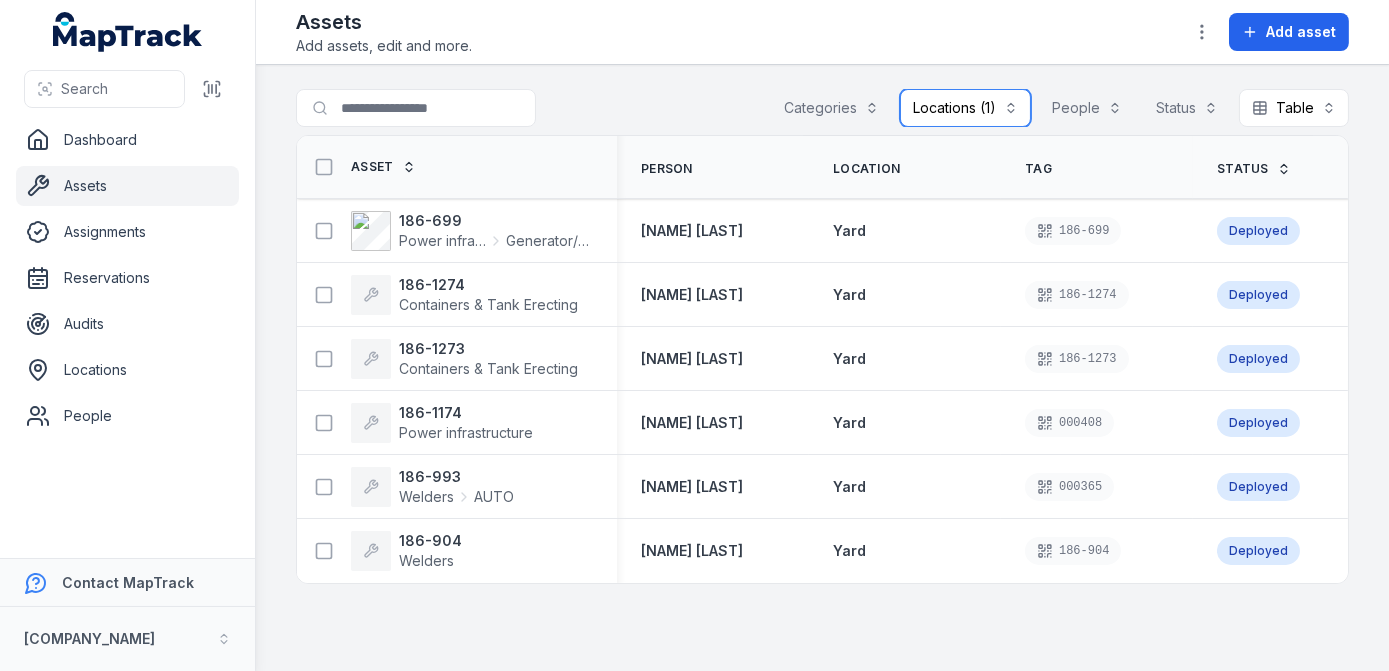 click on "Locations   (1)" at bounding box center [965, 108] 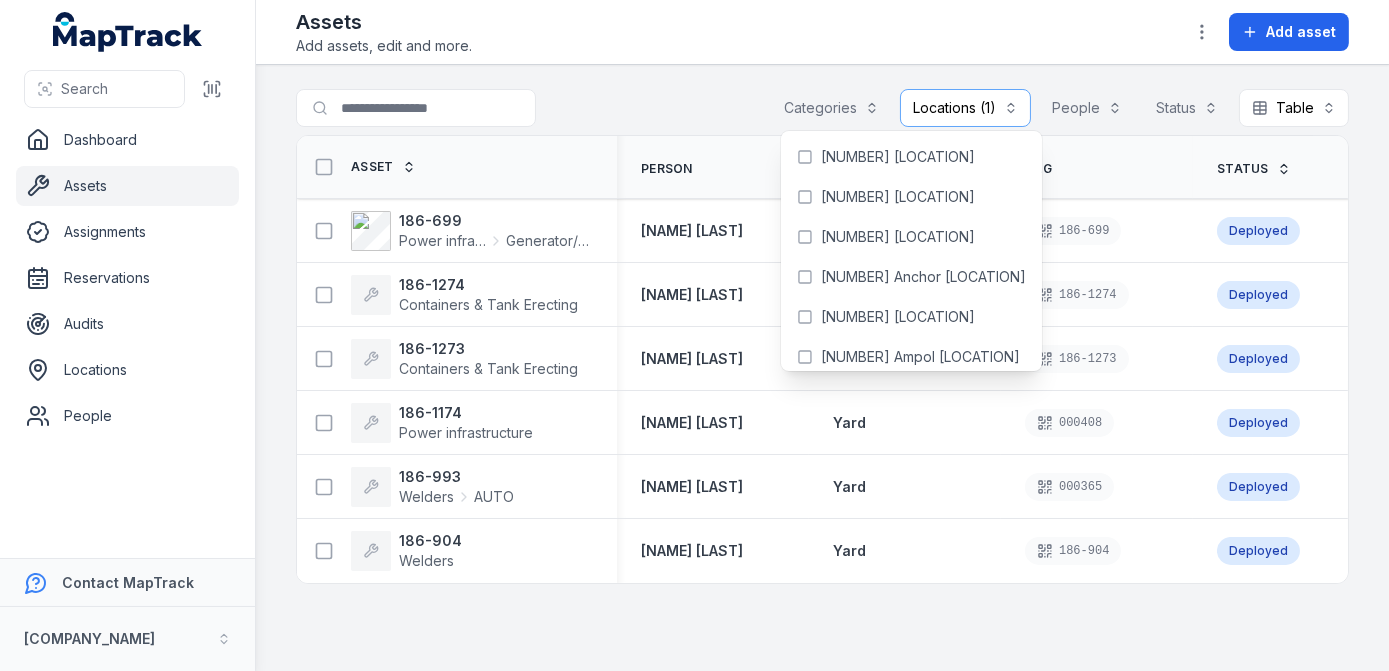 click on "Status" at bounding box center [1243, 169] 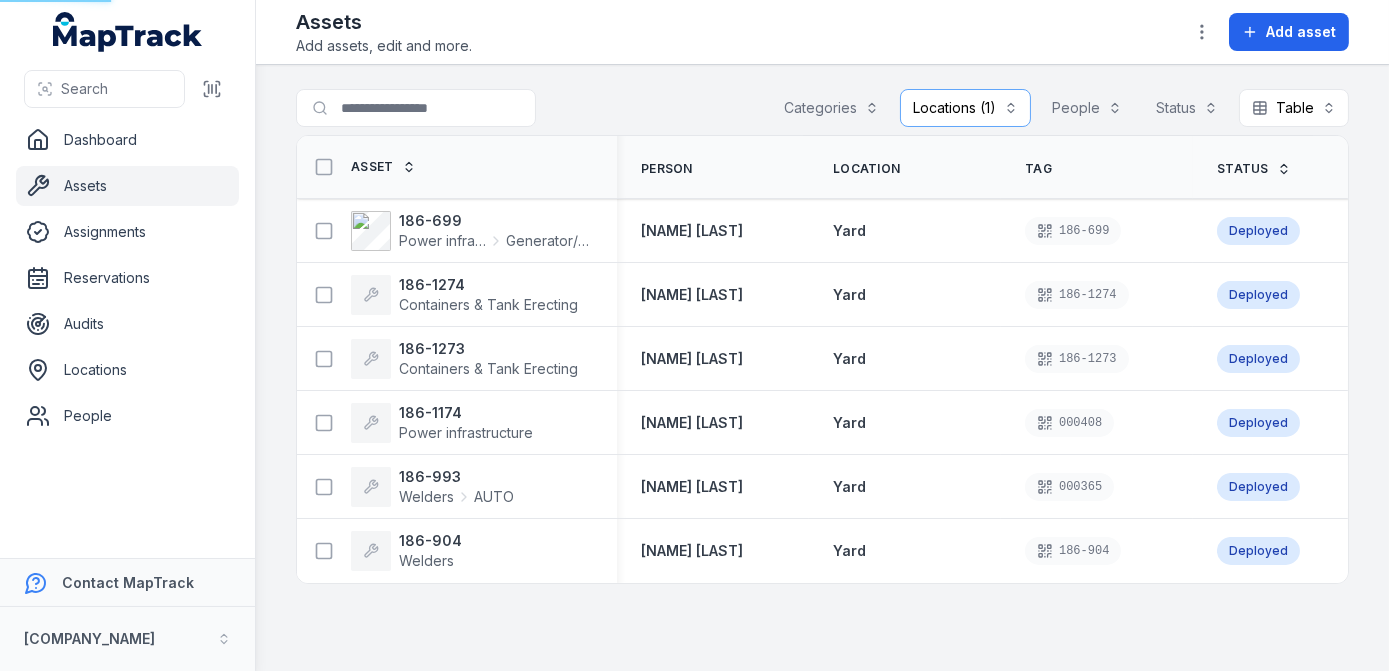 click on "Status" at bounding box center (1243, 169) 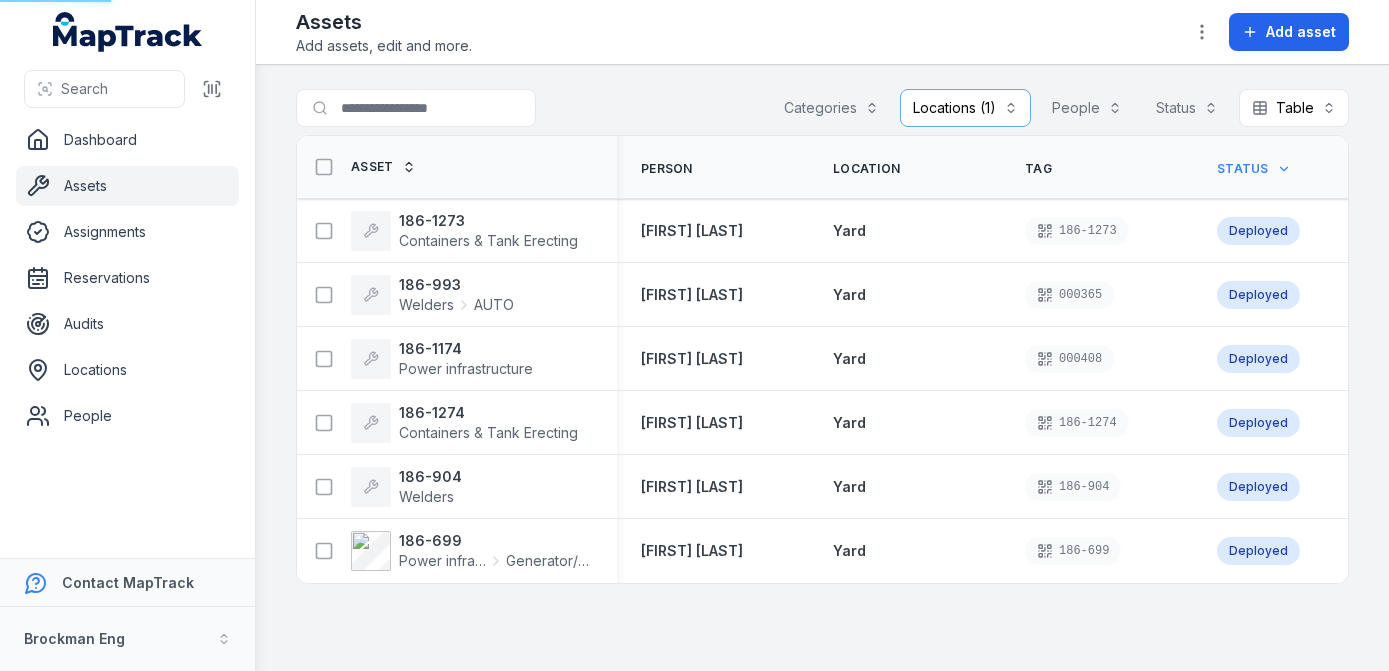 scroll, scrollTop: 0, scrollLeft: 0, axis: both 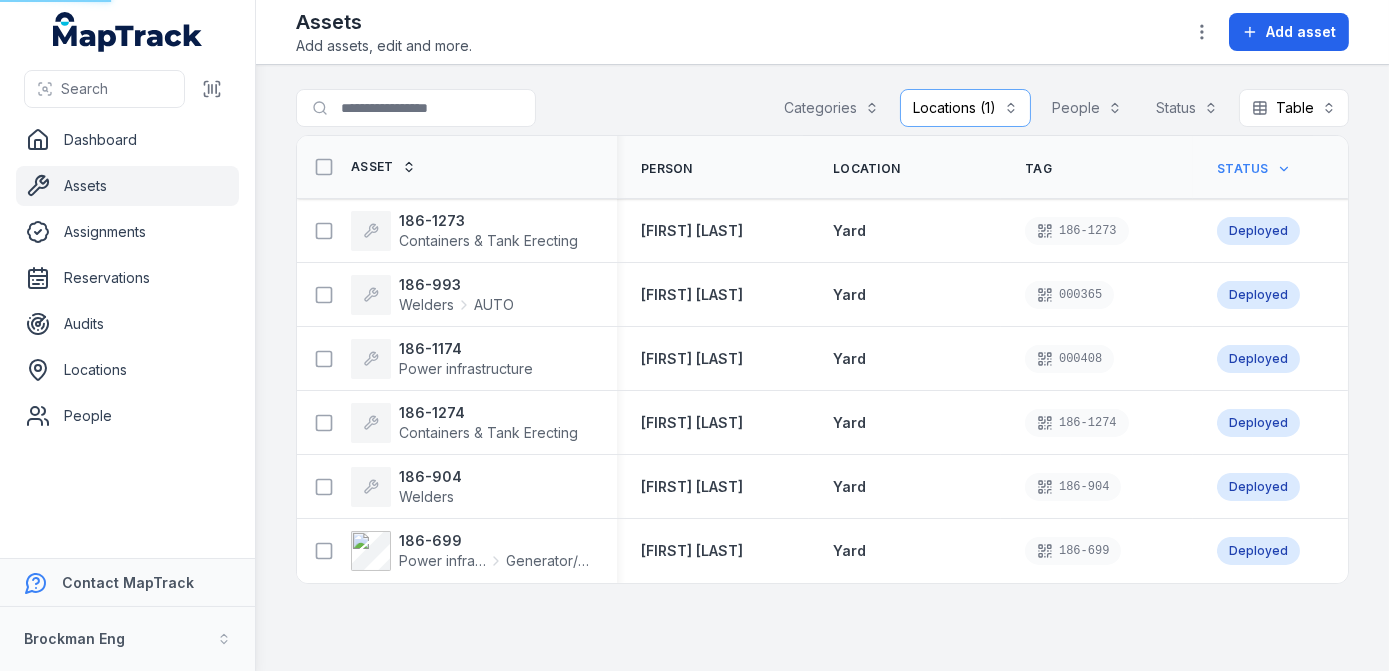 click on "Status" at bounding box center [1243, 169] 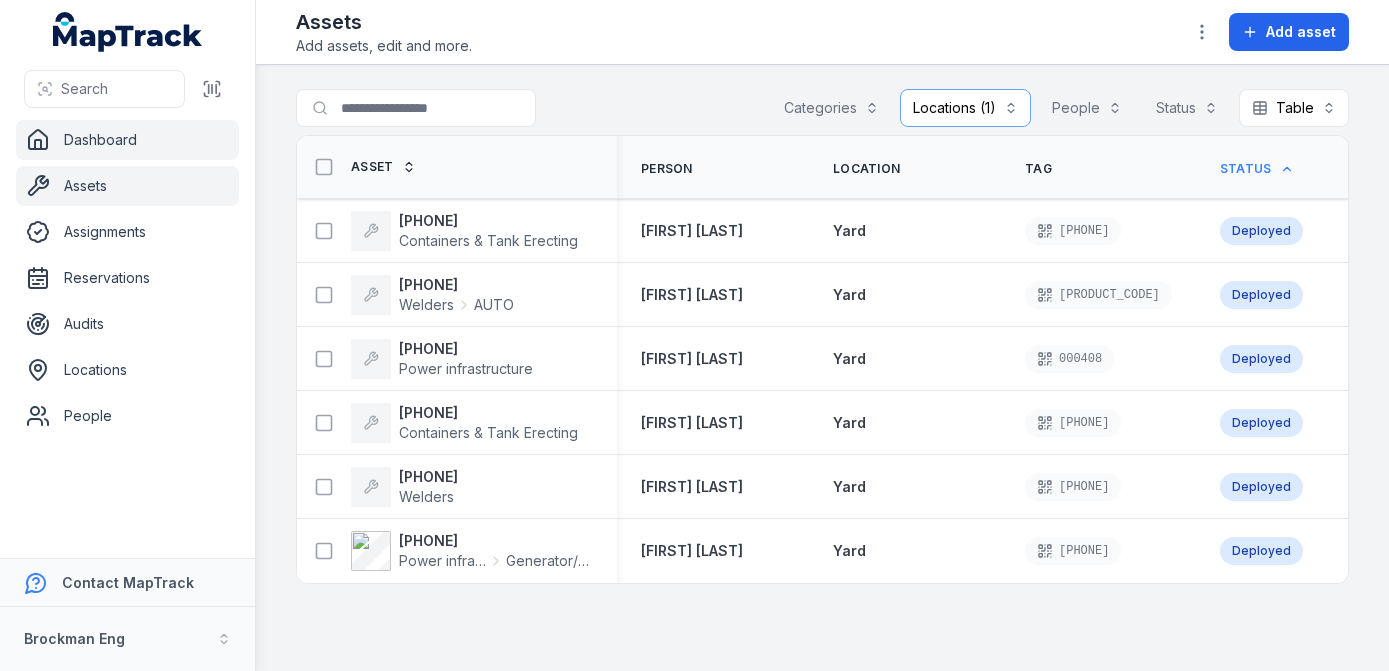 scroll, scrollTop: 0, scrollLeft: 0, axis: both 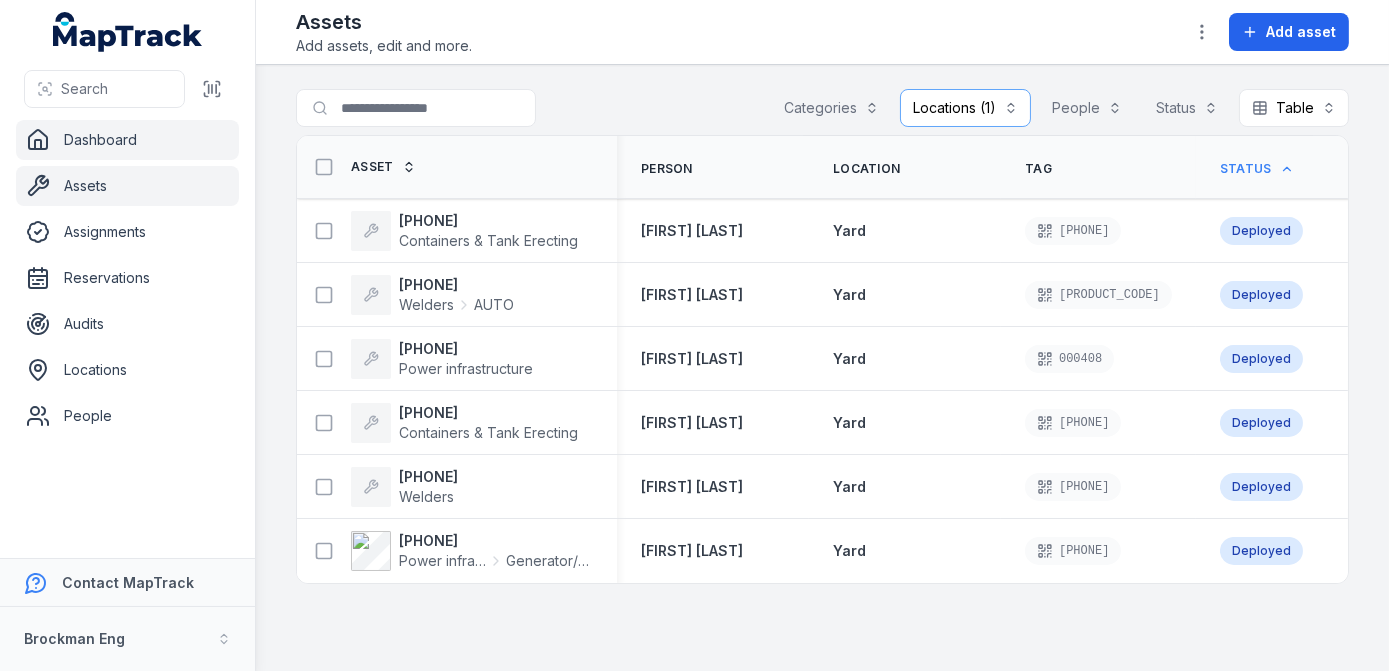 click on "Dashboard" at bounding box center (127, 140) 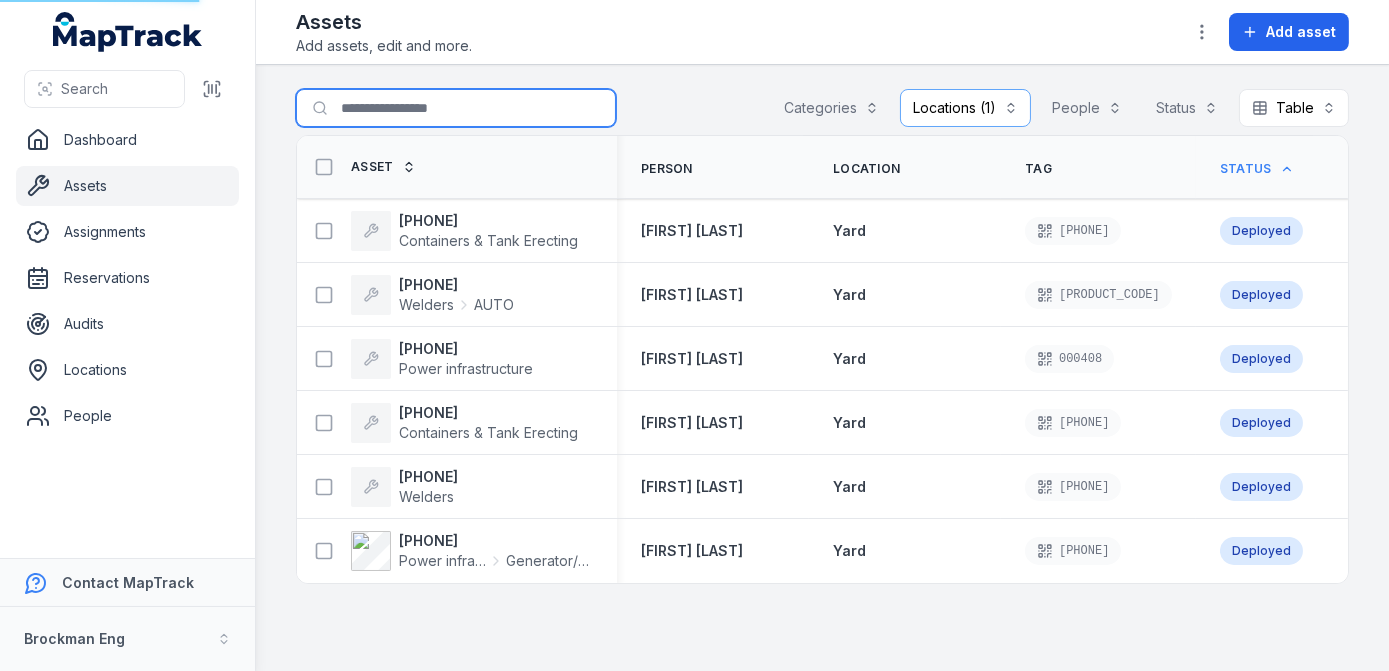 click on "Search for  assets" at bounding box center (456, 108) 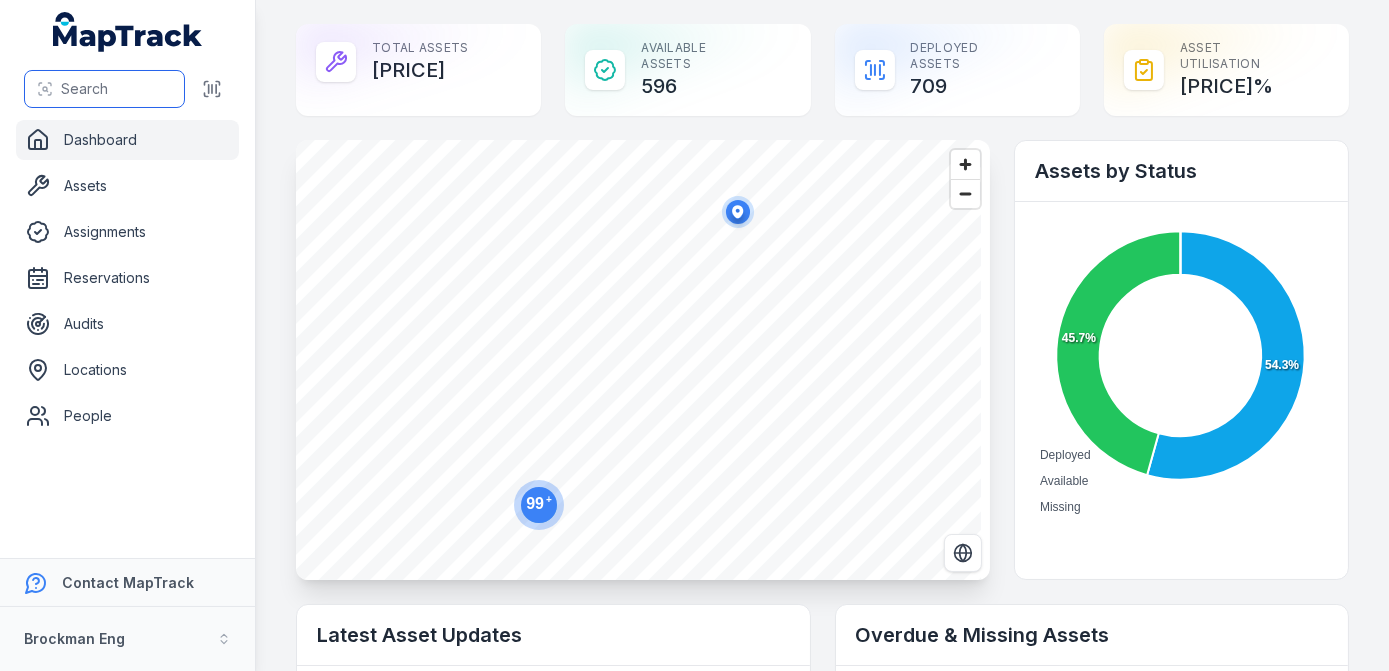 click on "Search" at bounding box center (84, 89) 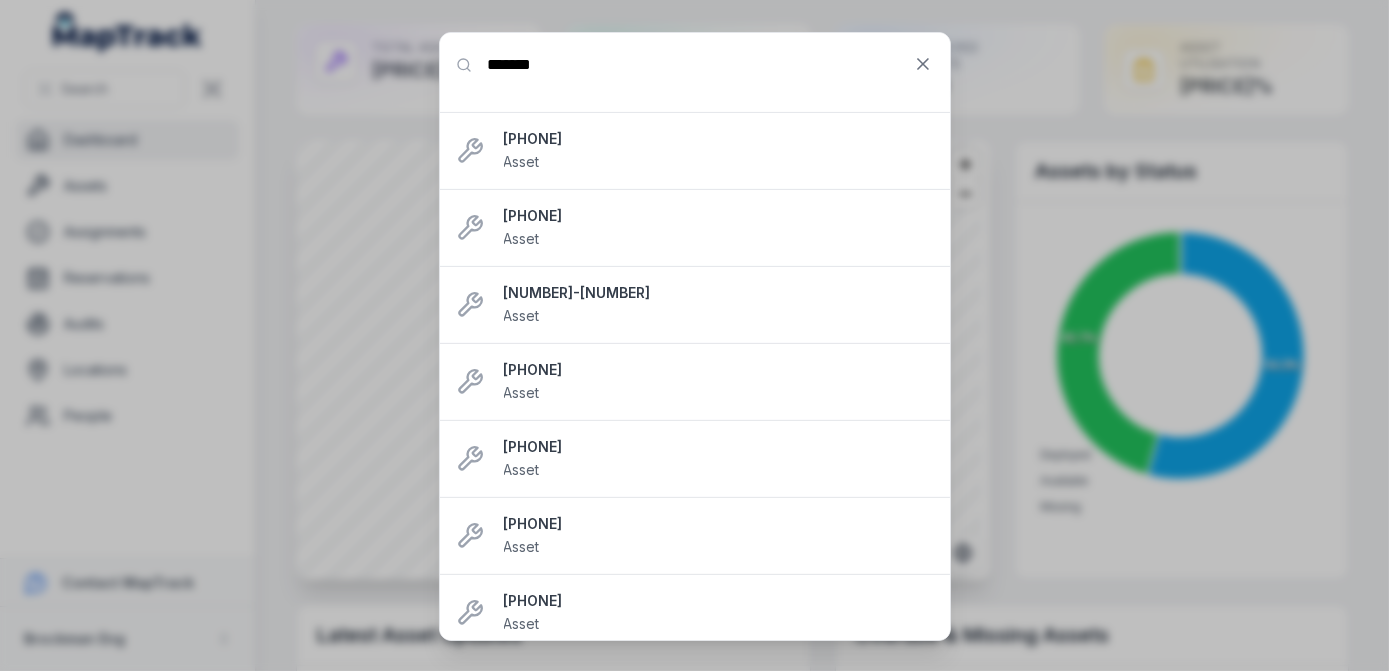 scroll, scrollTop: 0, scrollLeft: 0, axis: both 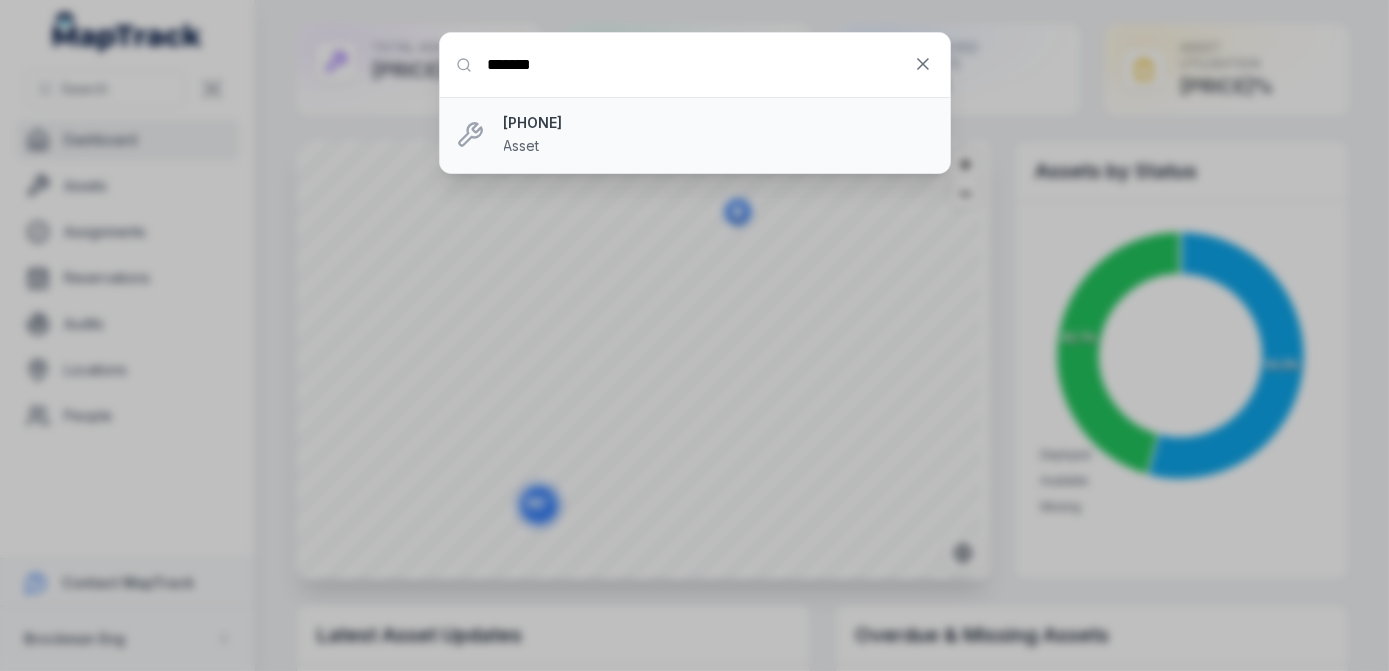 type on "*******" 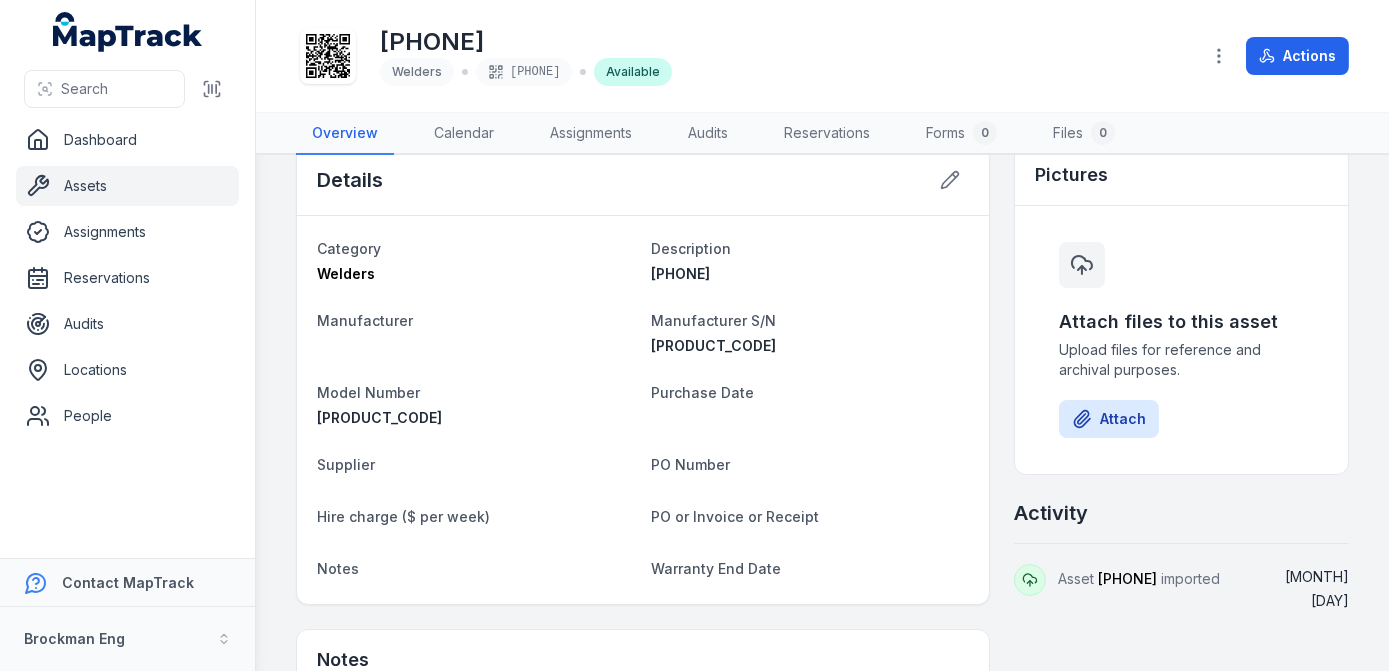 scroll, scrollTop: 0, scrollLeft: 0, axis: both 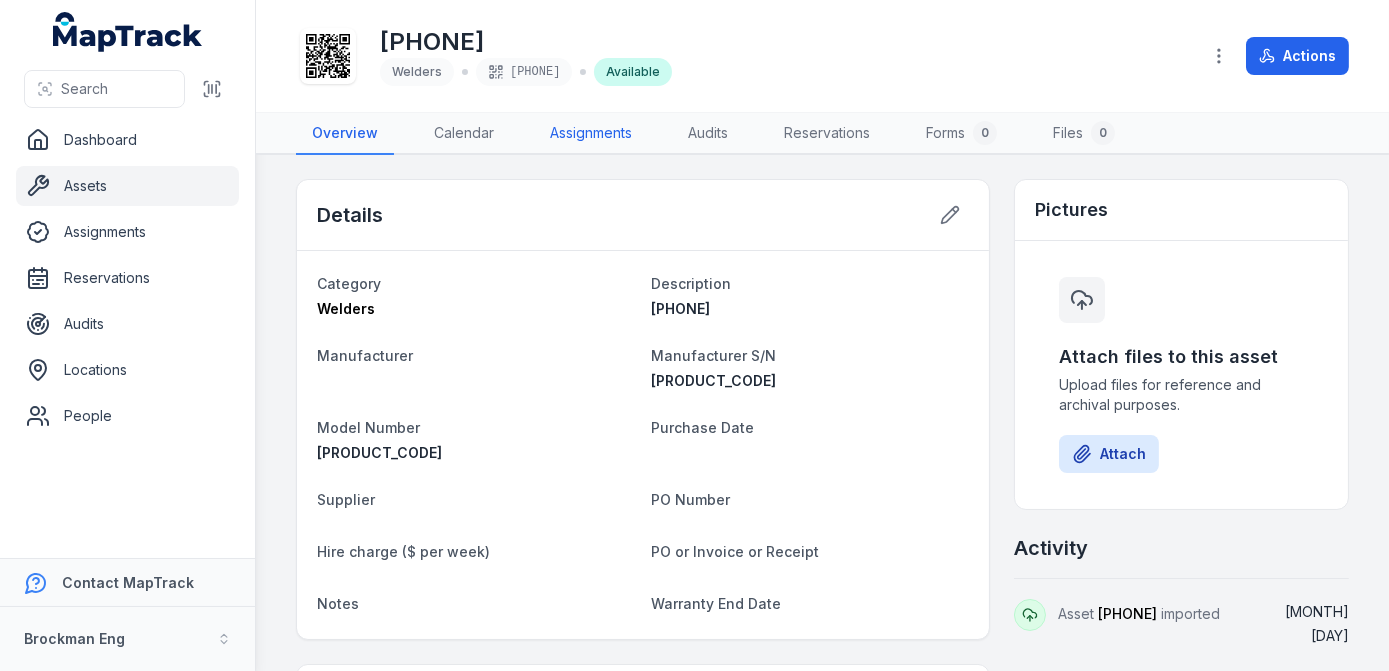 click on "Assignments" at bounding box center [591, 134] 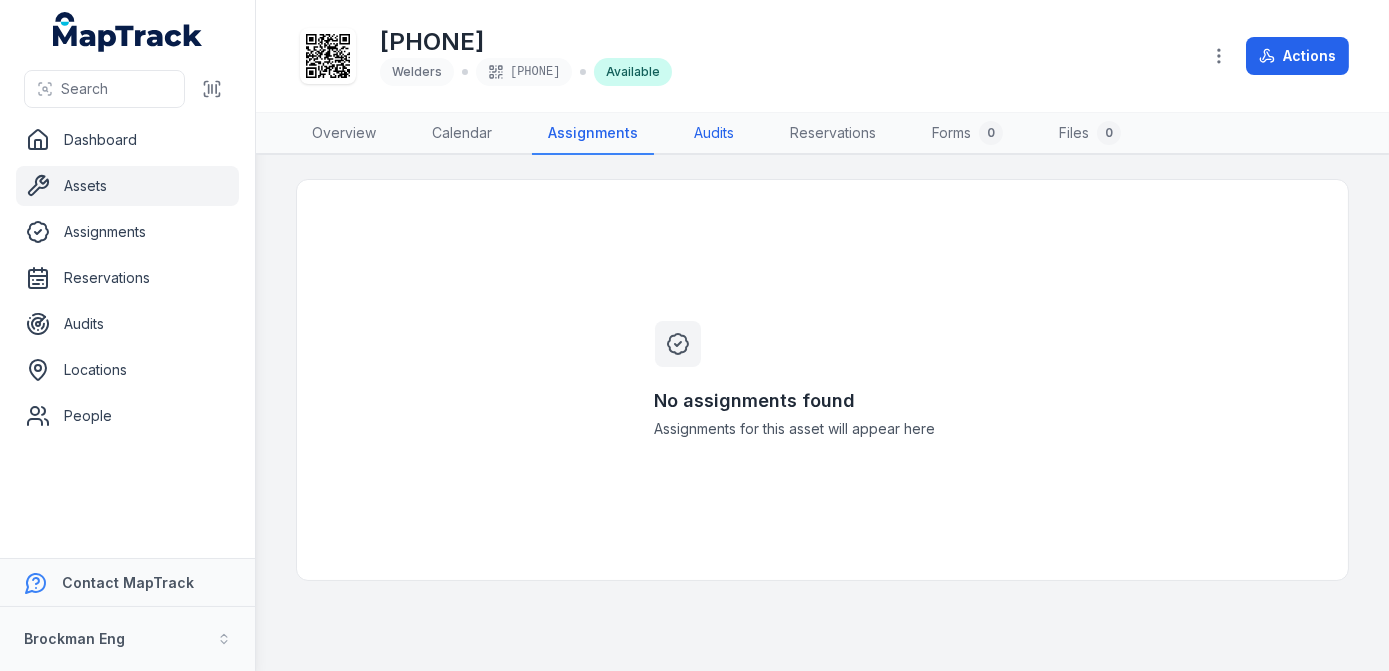 click on "Audits" at bounding box center [714, 134] 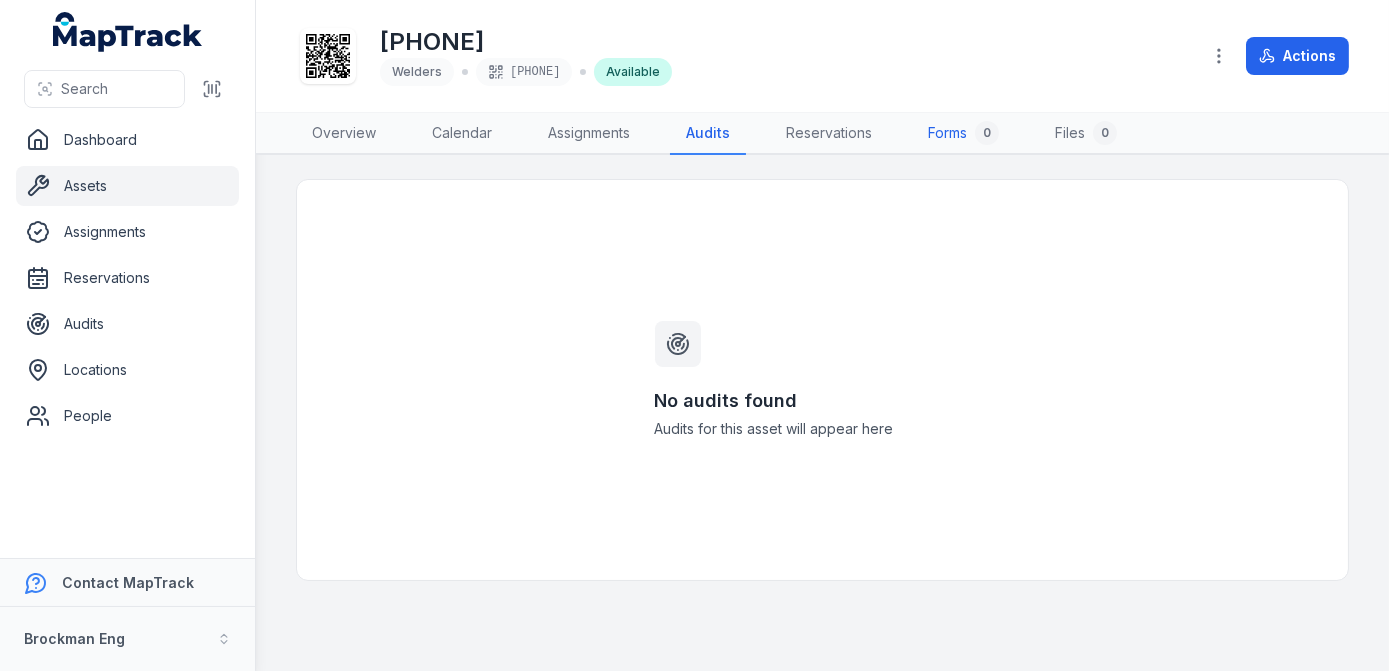 click on "Forms 0" at bounding box center (963, 134) 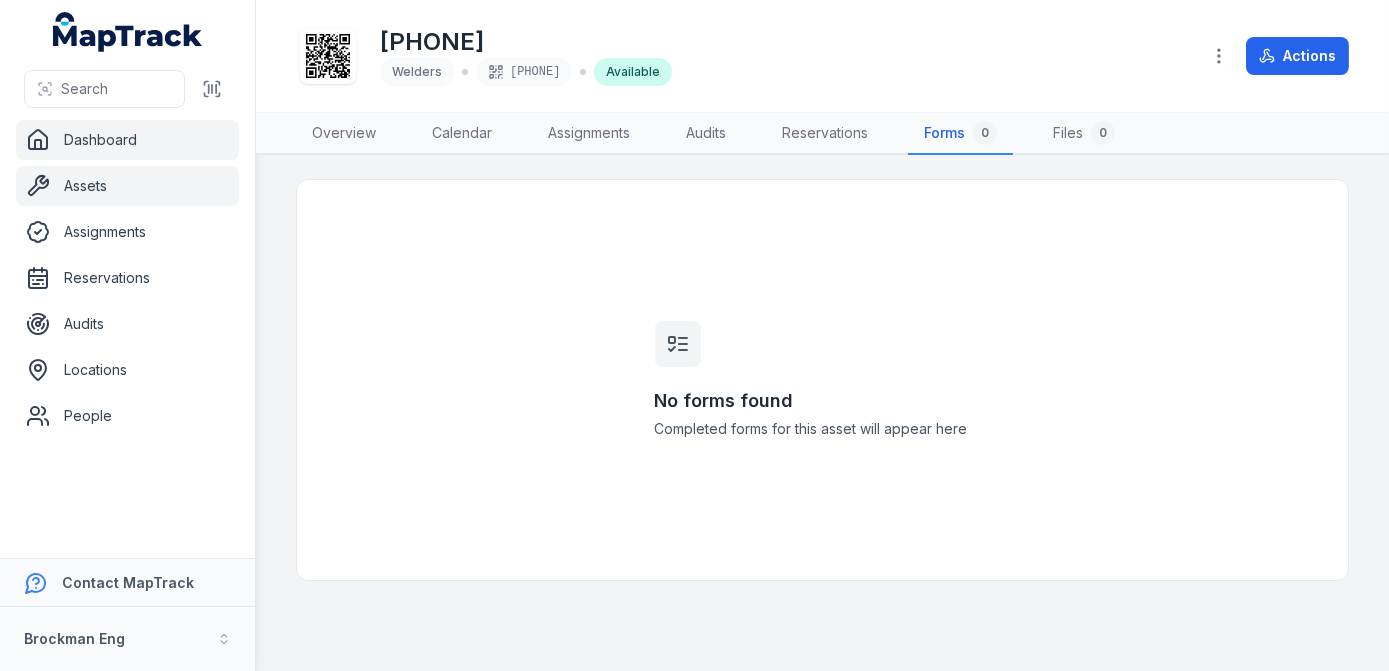 click on "Dashboard" at bounding box center (127, 140) 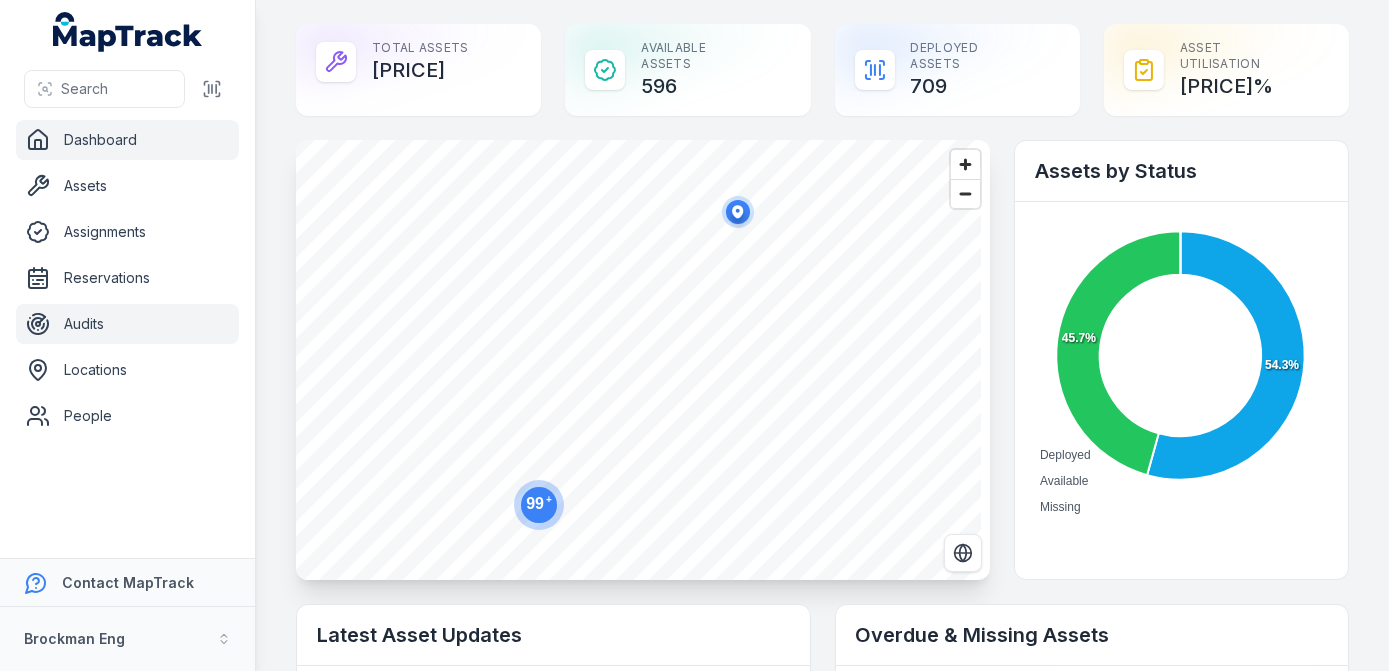 click on "Audits" at bounding box center (127, 324) 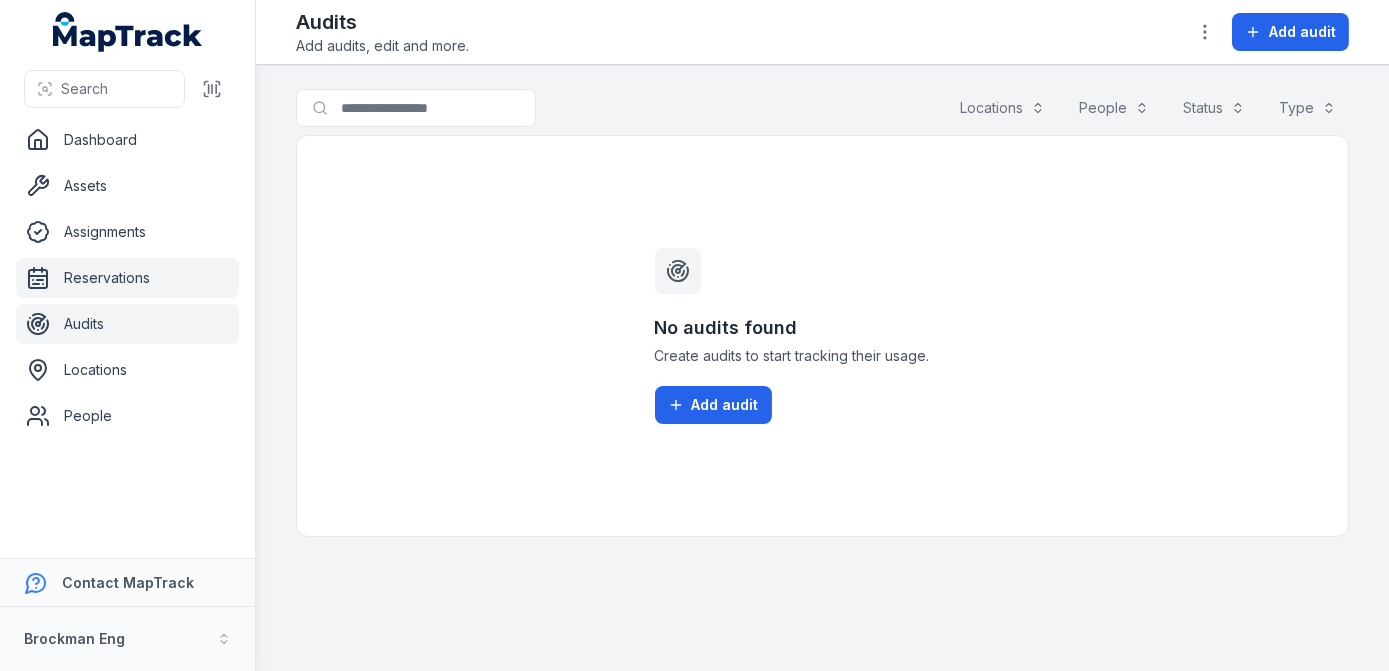 click on "Reservations" at bounding box center [127, 278] 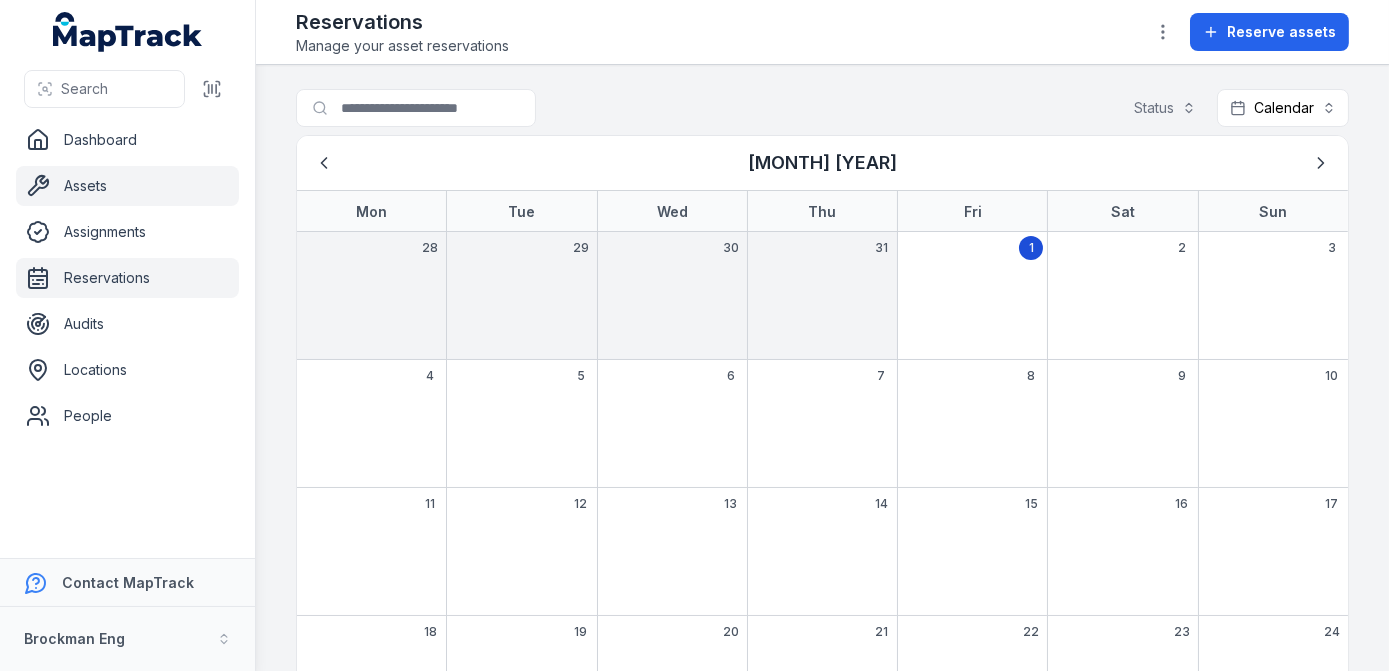 click on "Assets" at bounding box center [127, 186] 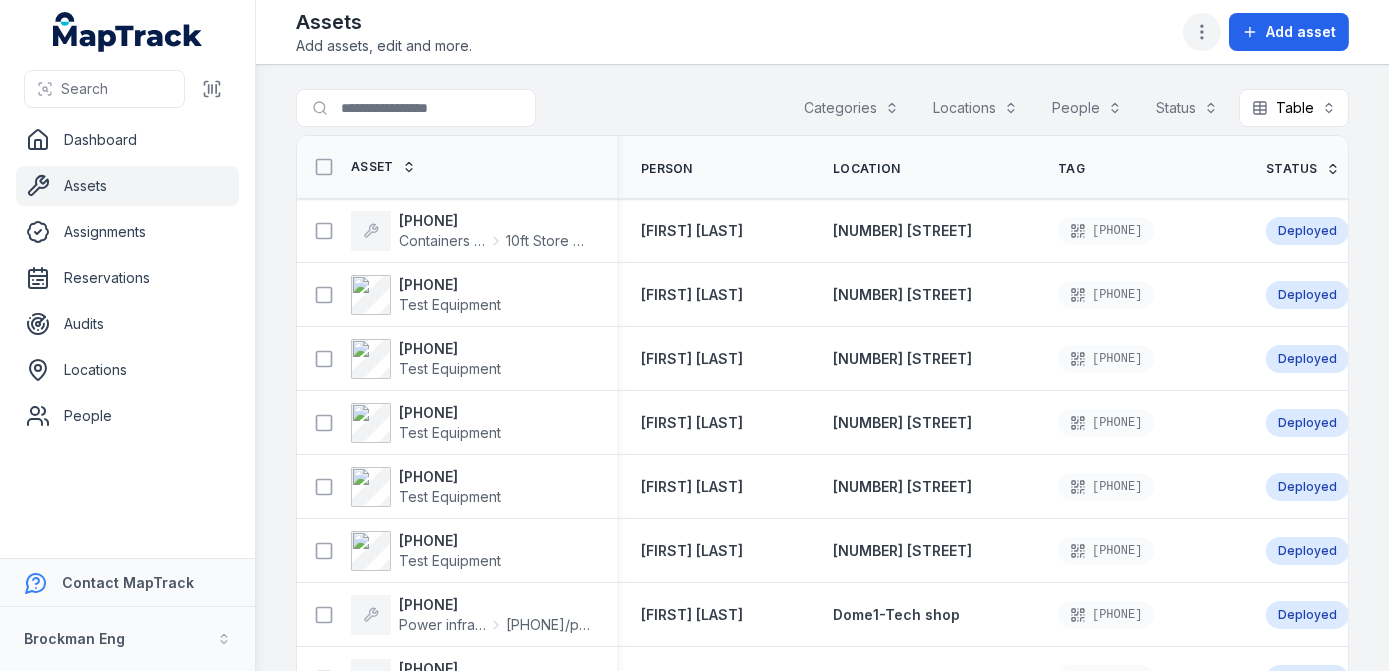 click 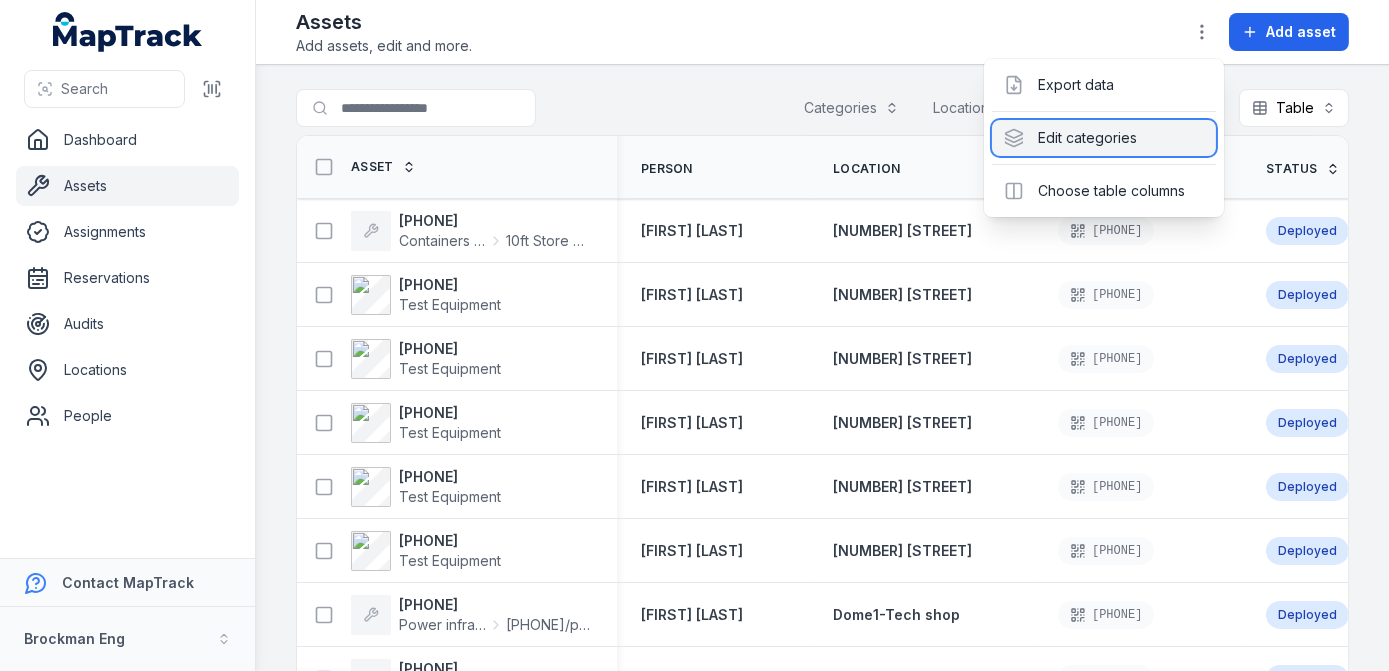 click on "Edit categories" at bounding box center (1104, 138) 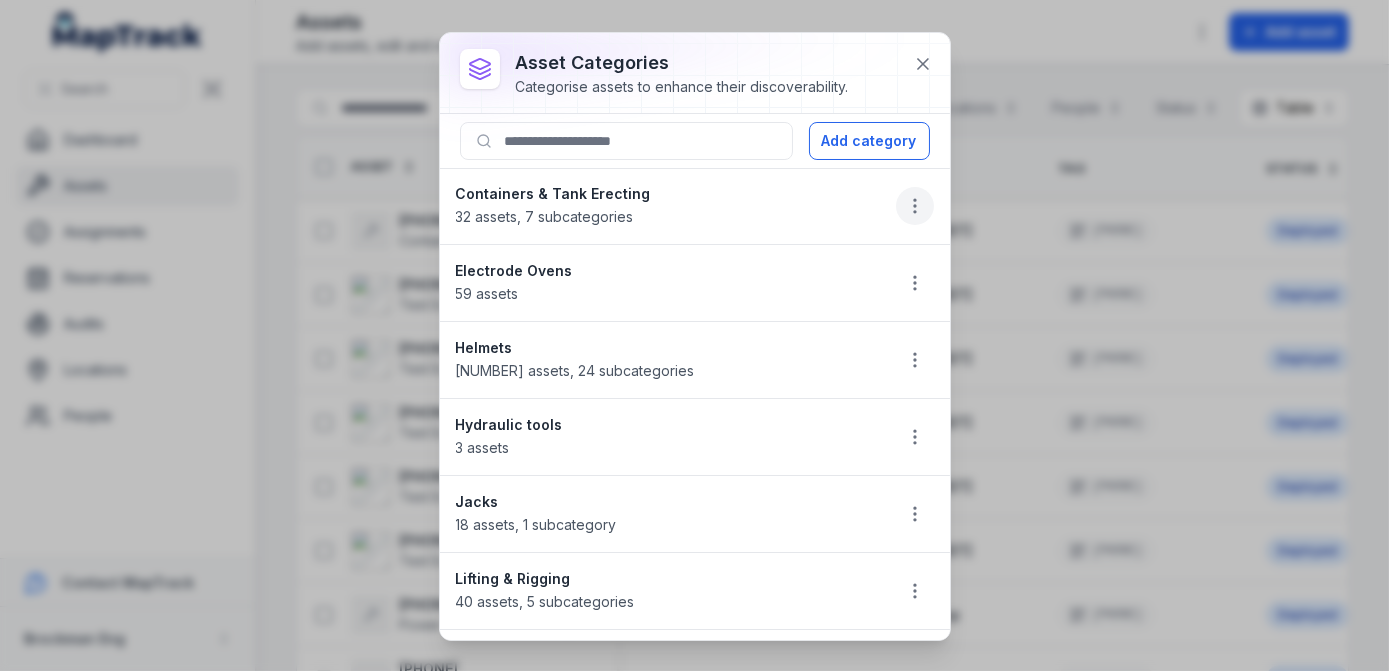 click at bounding box center (915, 206) 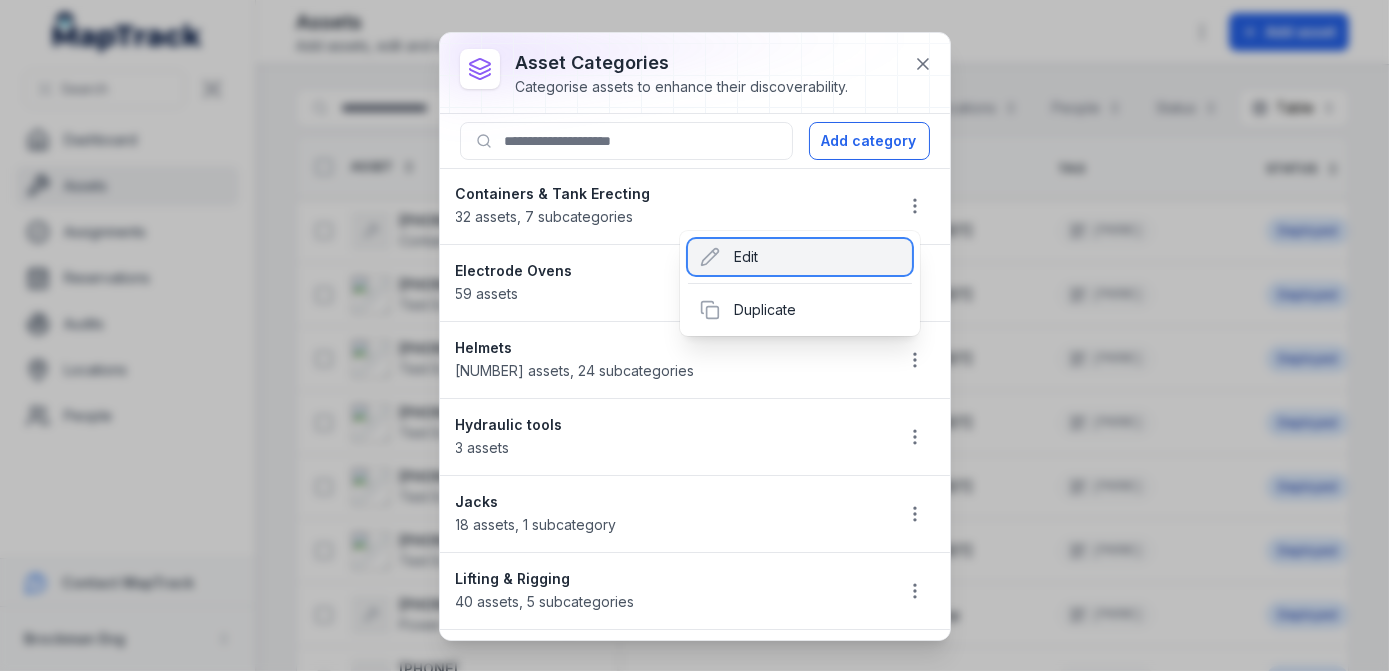 click on "Edit" at bounding box center [800, 257] 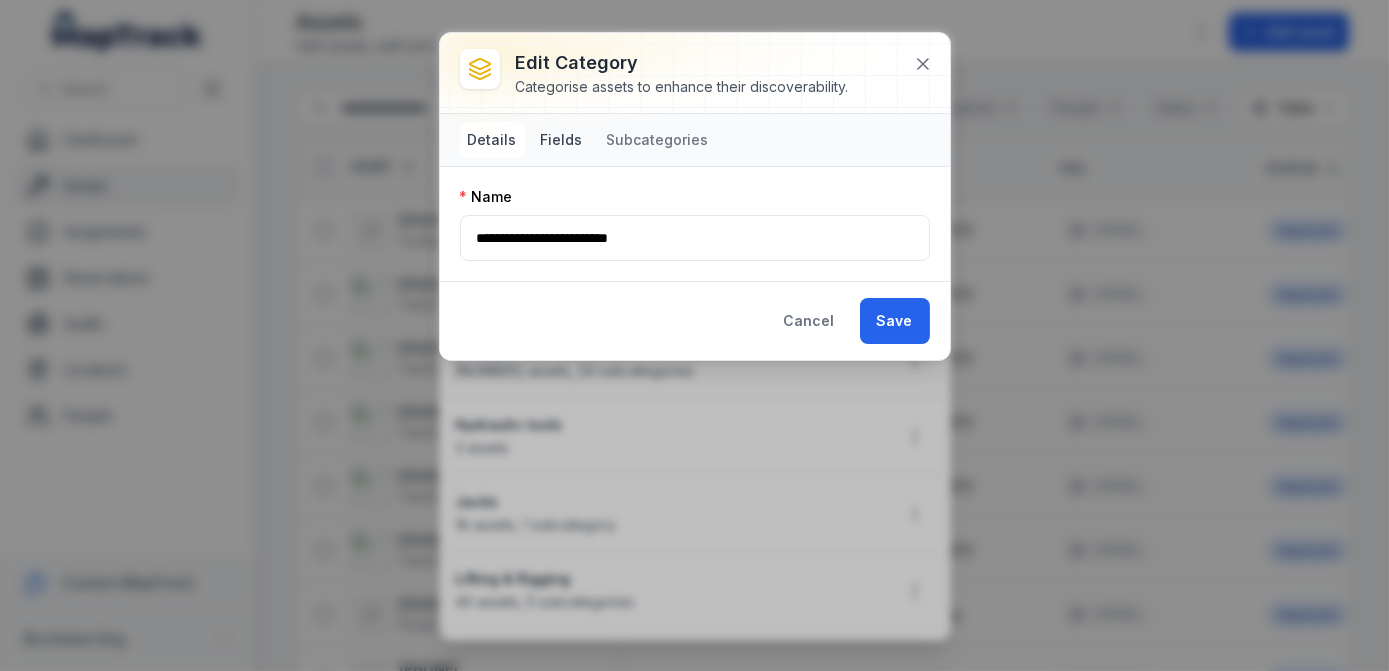 click on "Fields" at bounding box center [562, 140] 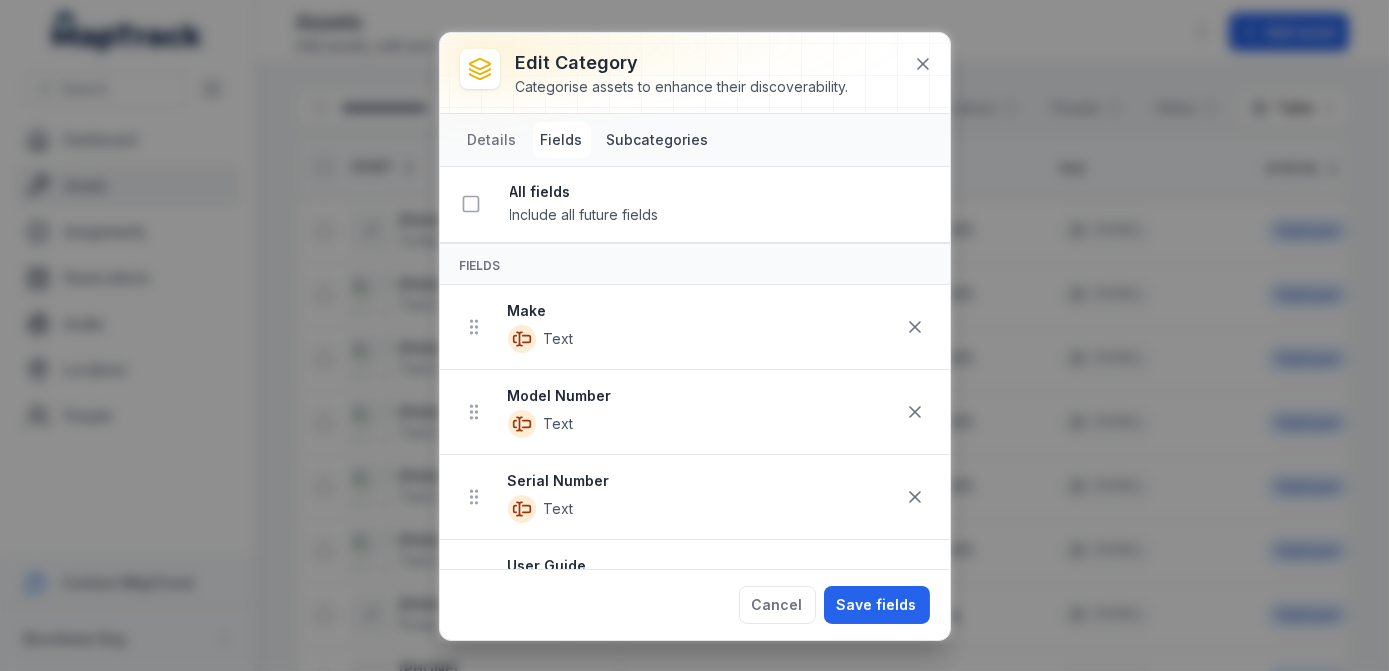 click on "Subcategories" at bounding box center (658, 140) 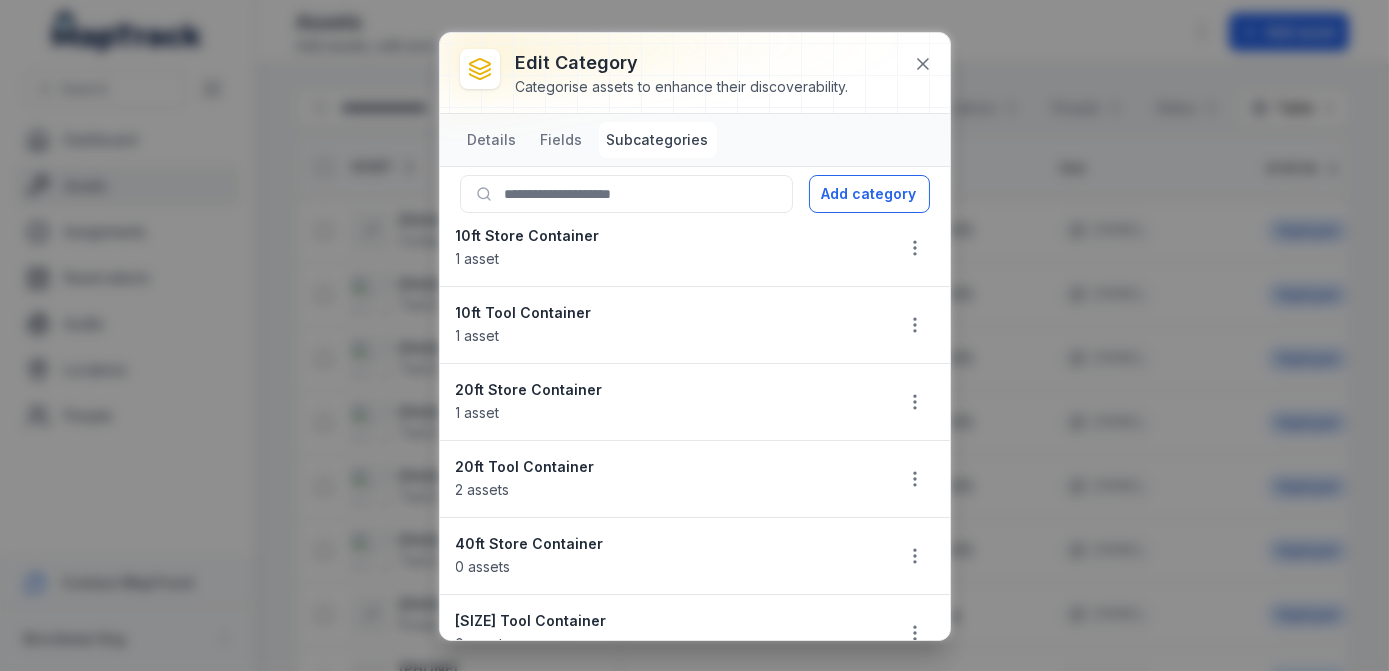 scroll, scrollTop: 0, scrollLeft: 0, axis: both 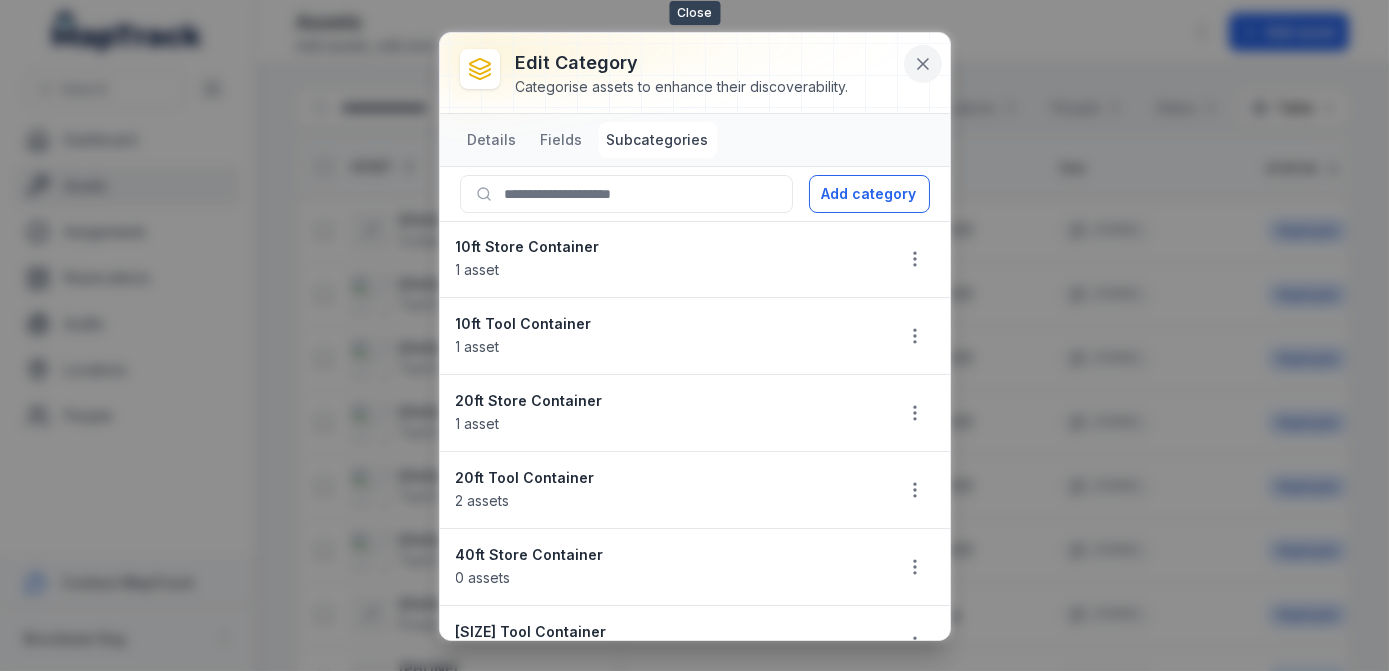 click 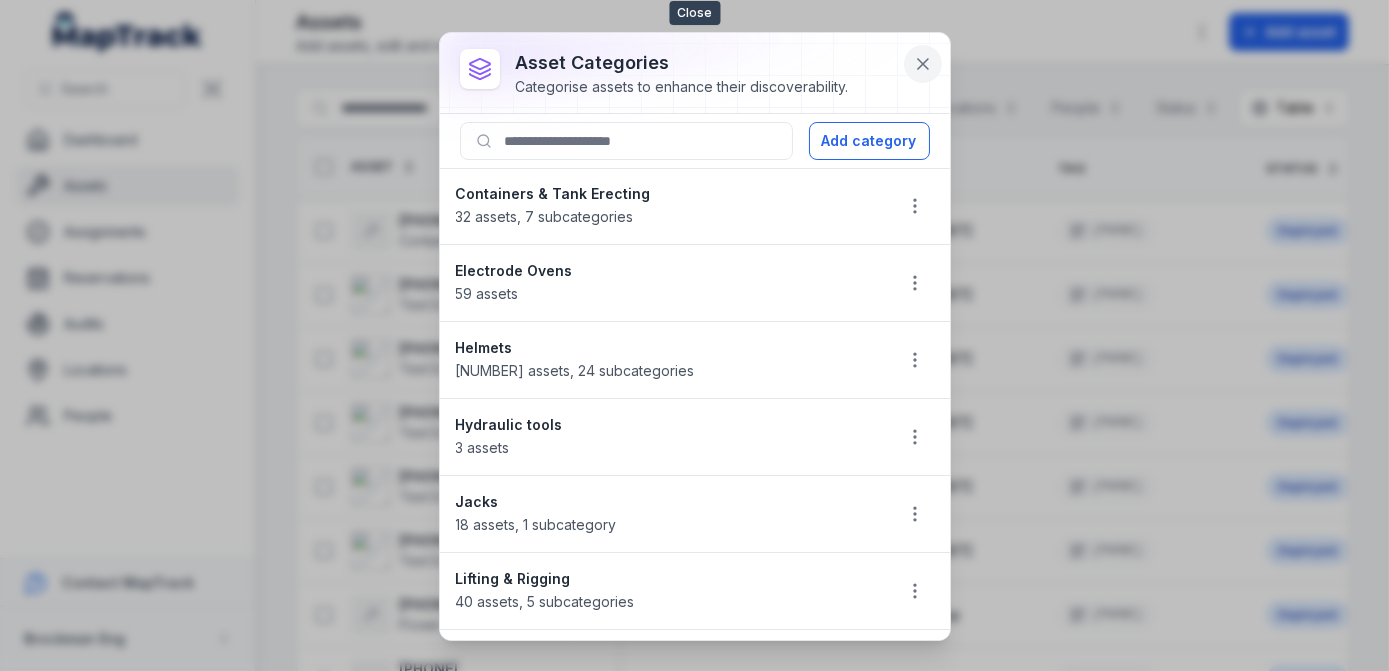 click 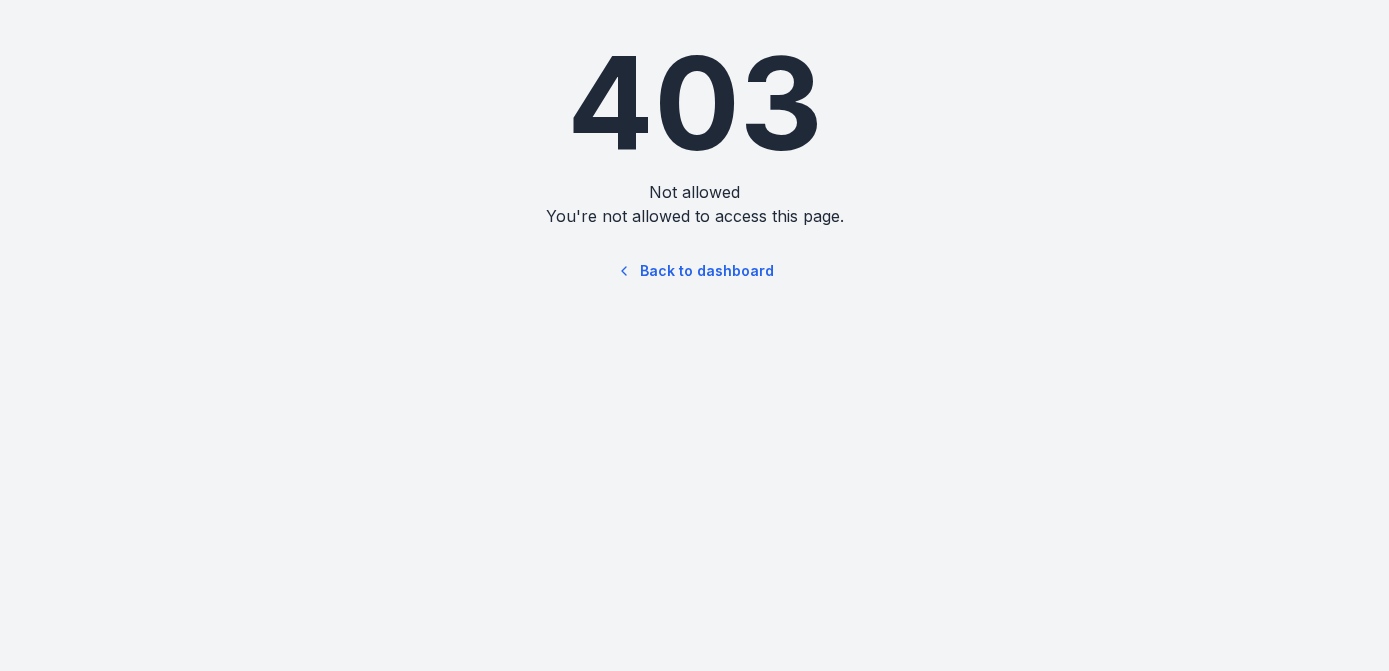 scroll, scrollTop: 0, scrollLeft: 0, axis: both 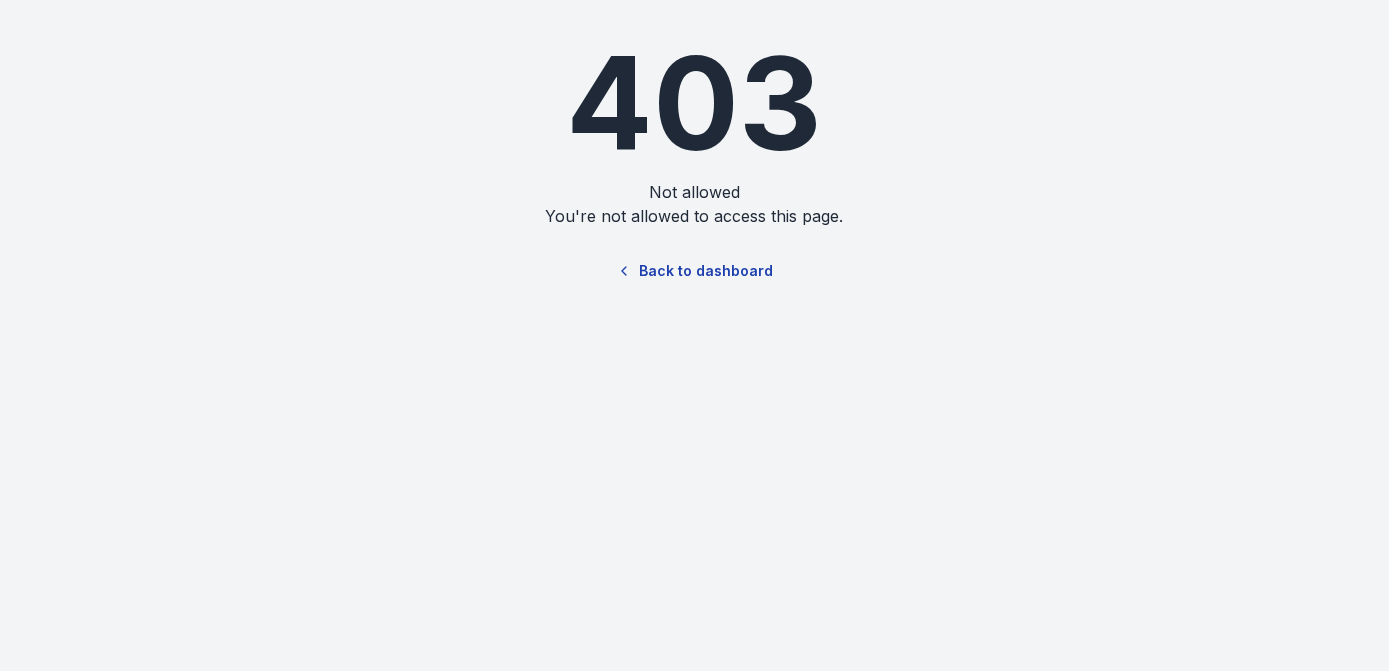 click on "Back to dashboard" at bounding box center [695, 271] 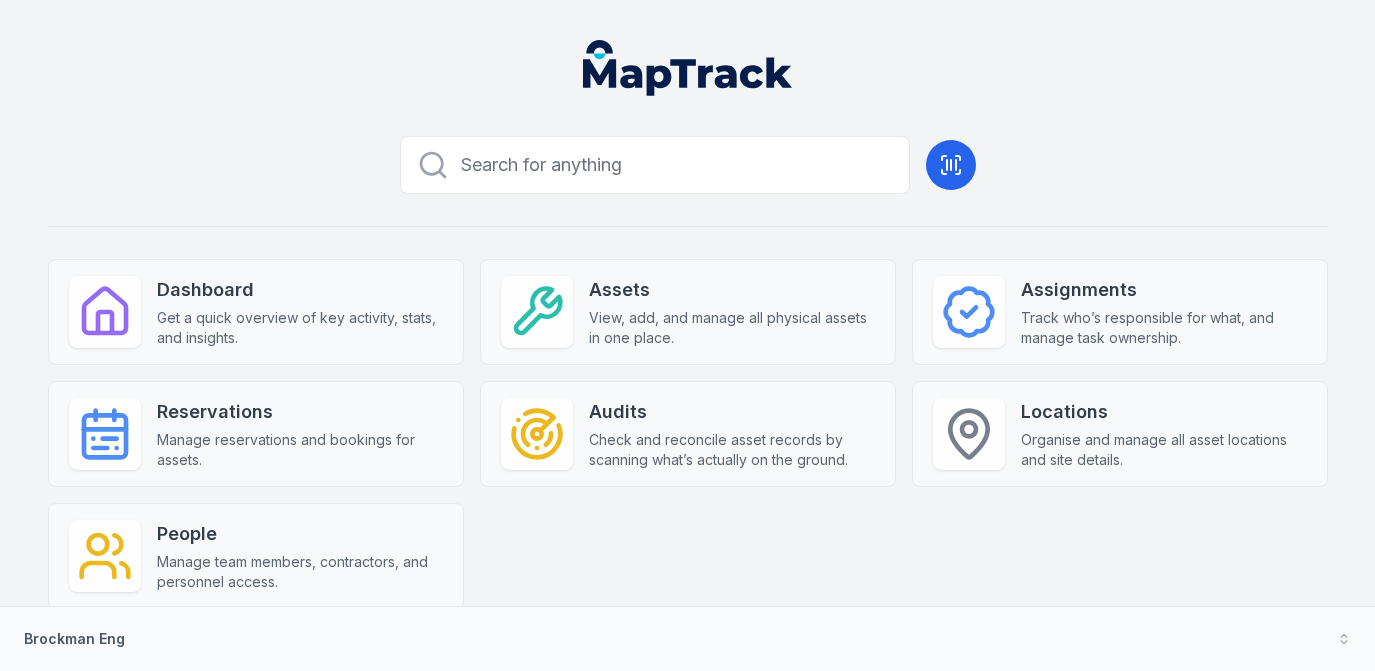 scroll, scrollTop: 0, scrollLeft: 0, axis: both 